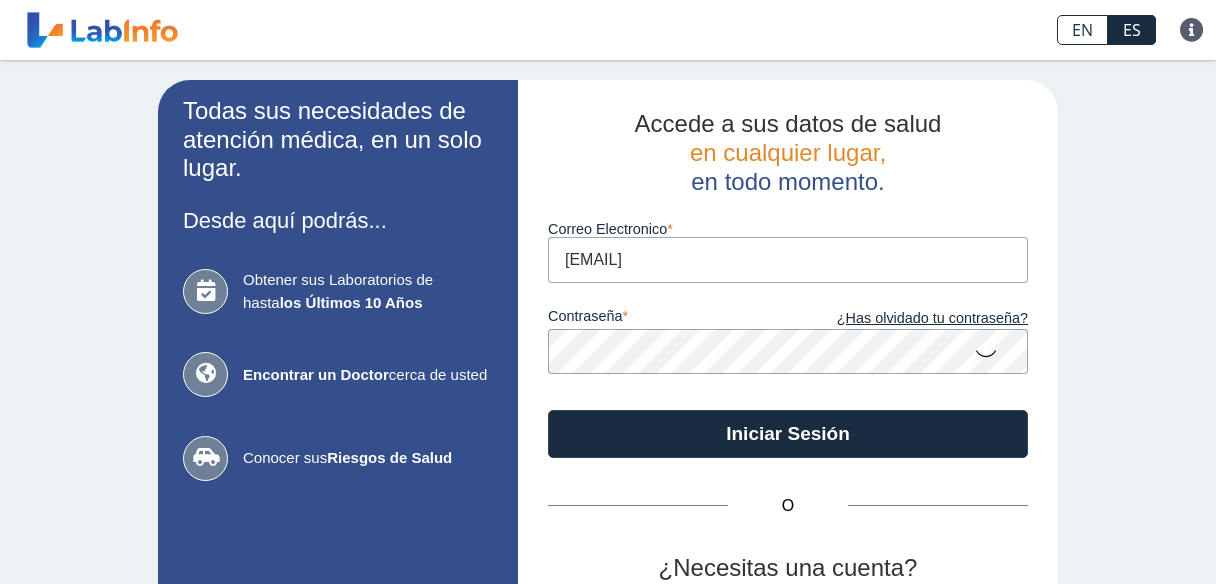 scroll, scrollTop: 0, scrollLeft: 0, axis: both 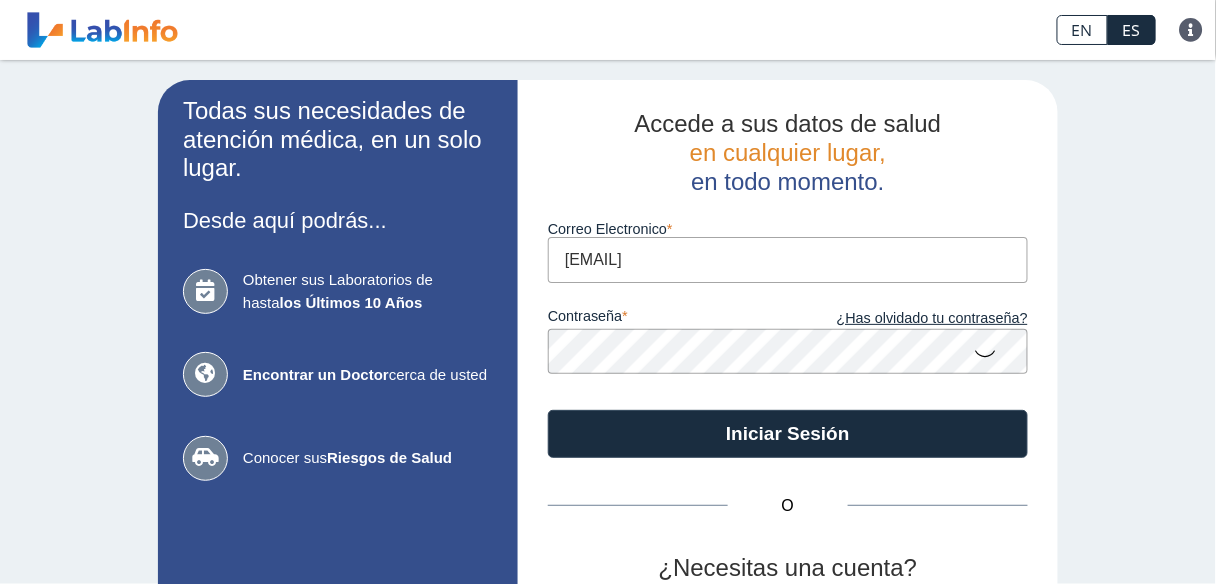 click on "Iniciar Sesión" 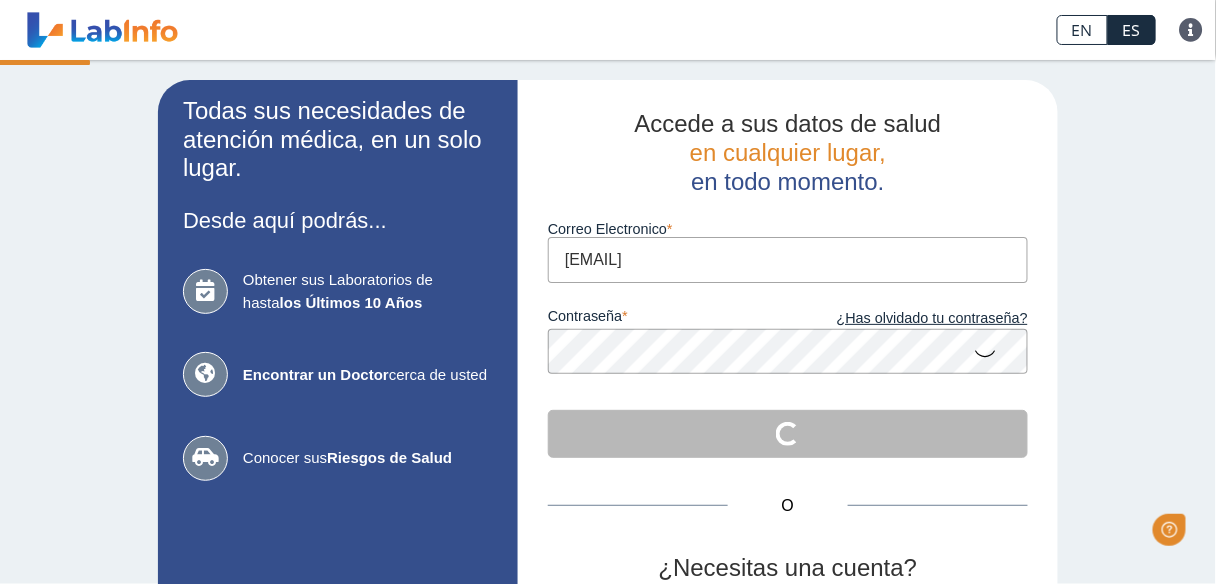 scroll, scrollTop: 0, scrollLeft: 0, axis: both 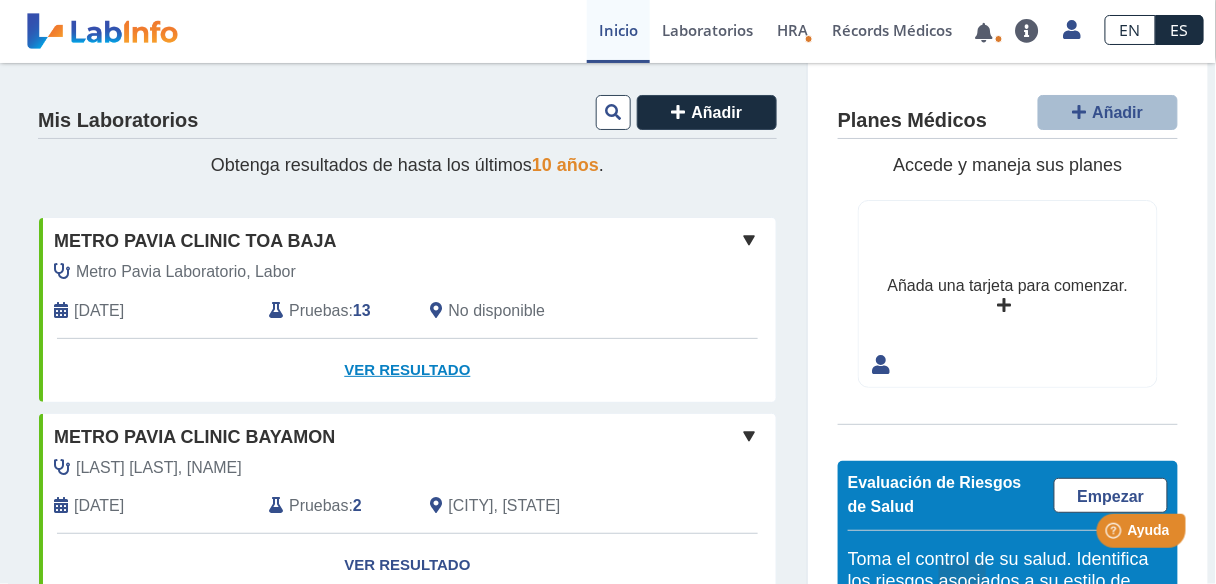 click on "Ver Resultado" 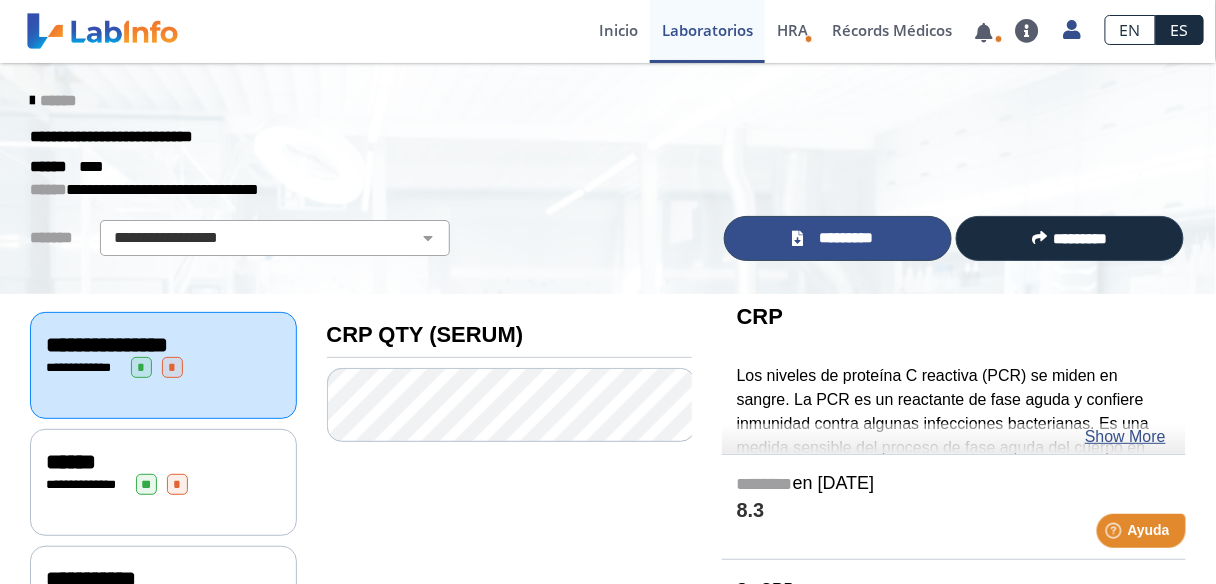 click on "*********" 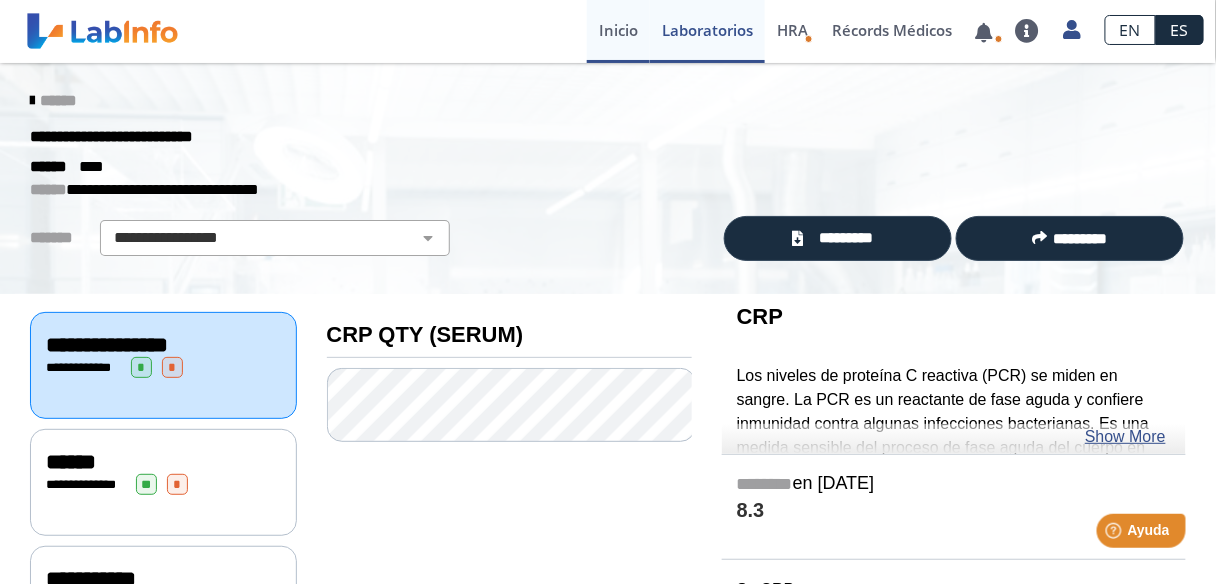 click on "Inicio" at bounding box center [618, 31] 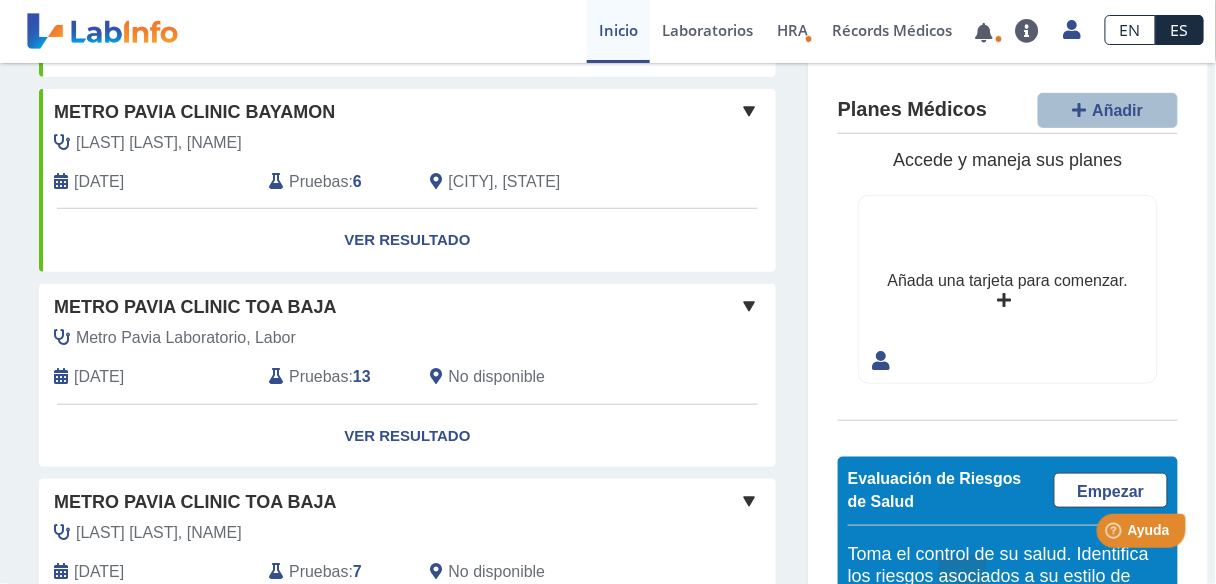 scroll, scrollTop: 480, scrollLeft: 0, axis: vertical 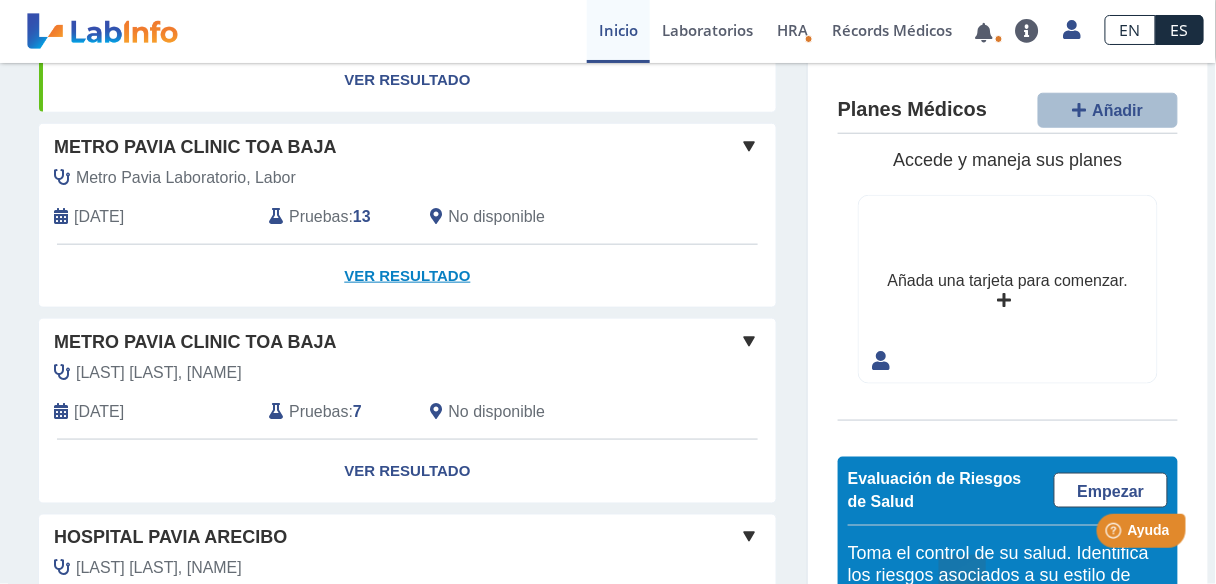 click on "Ver Resultado" 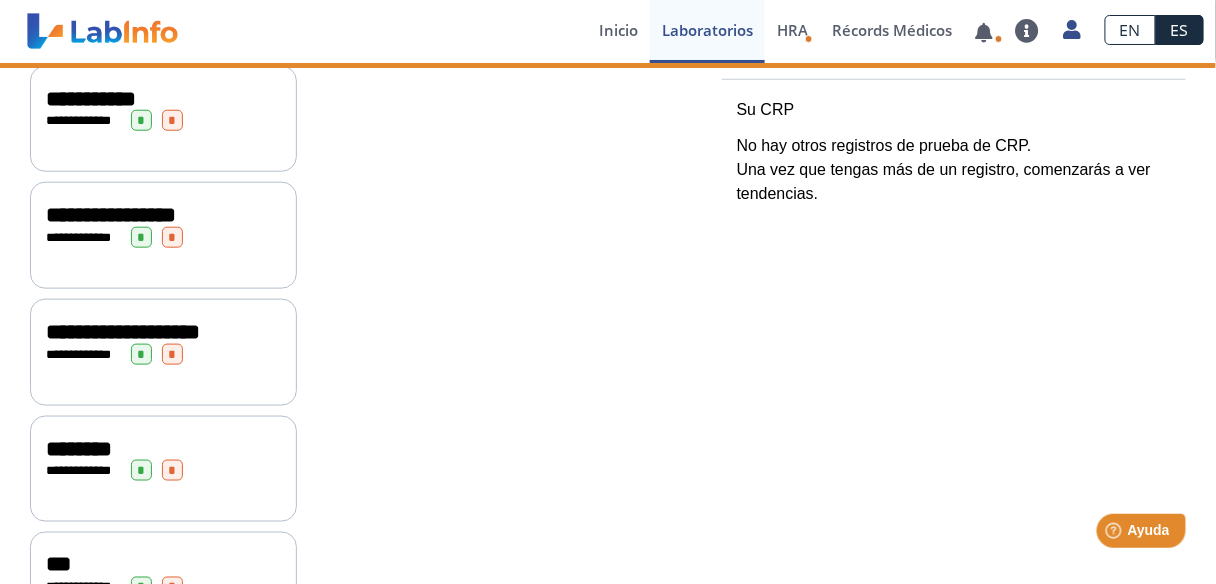 scroll, scrollTop: 0, scrollLeft: 0, axis: both 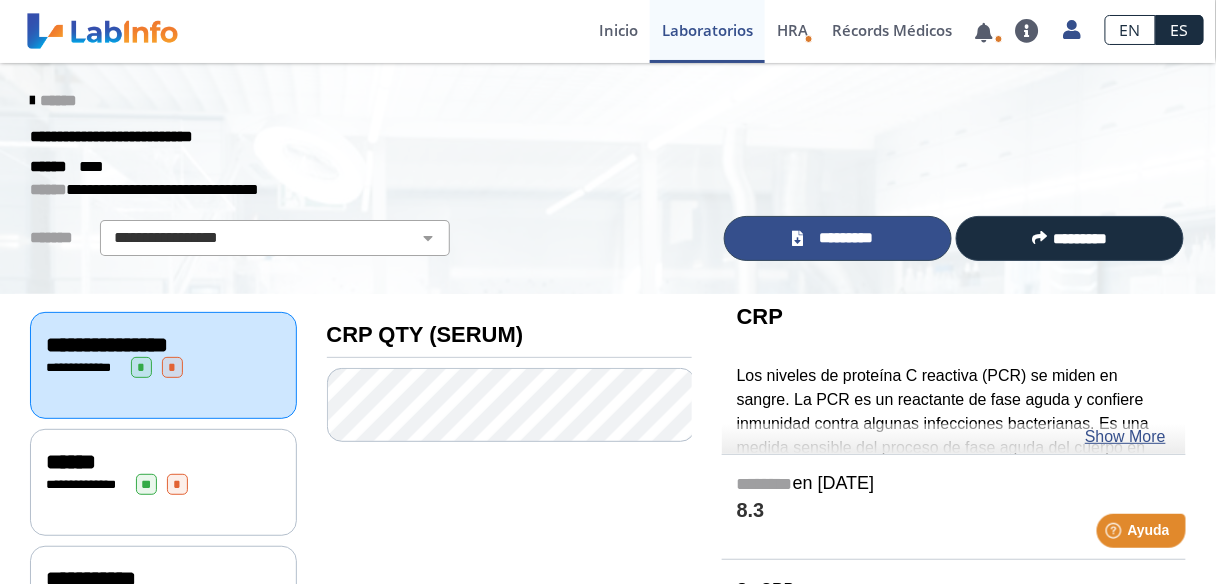 click on "*********" 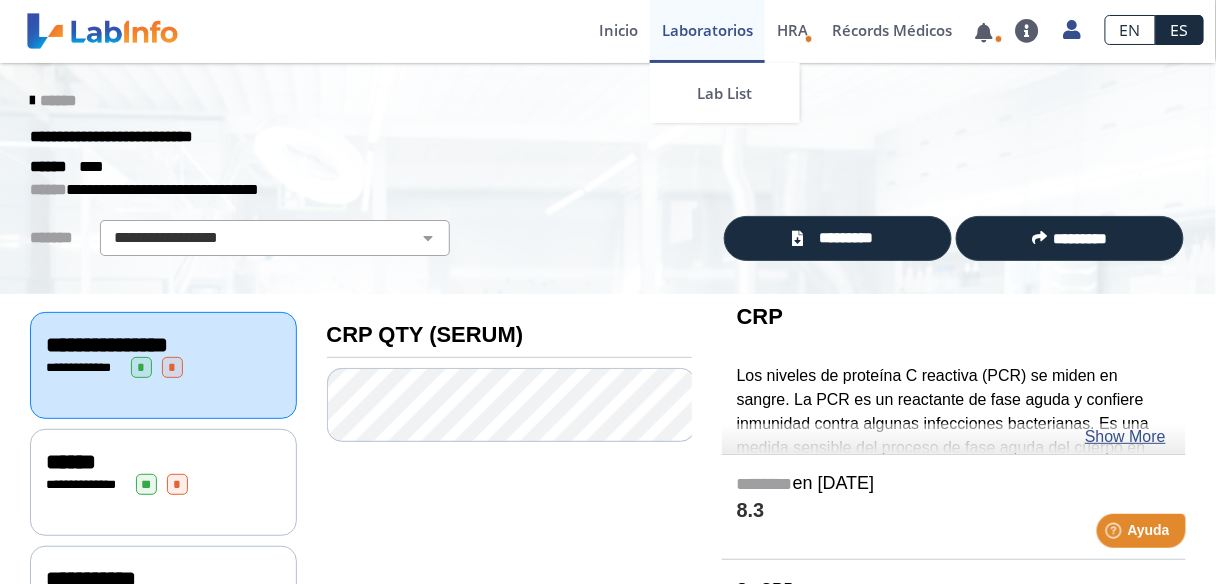 click on "Laboratorios" at bounding box center [707, 31] 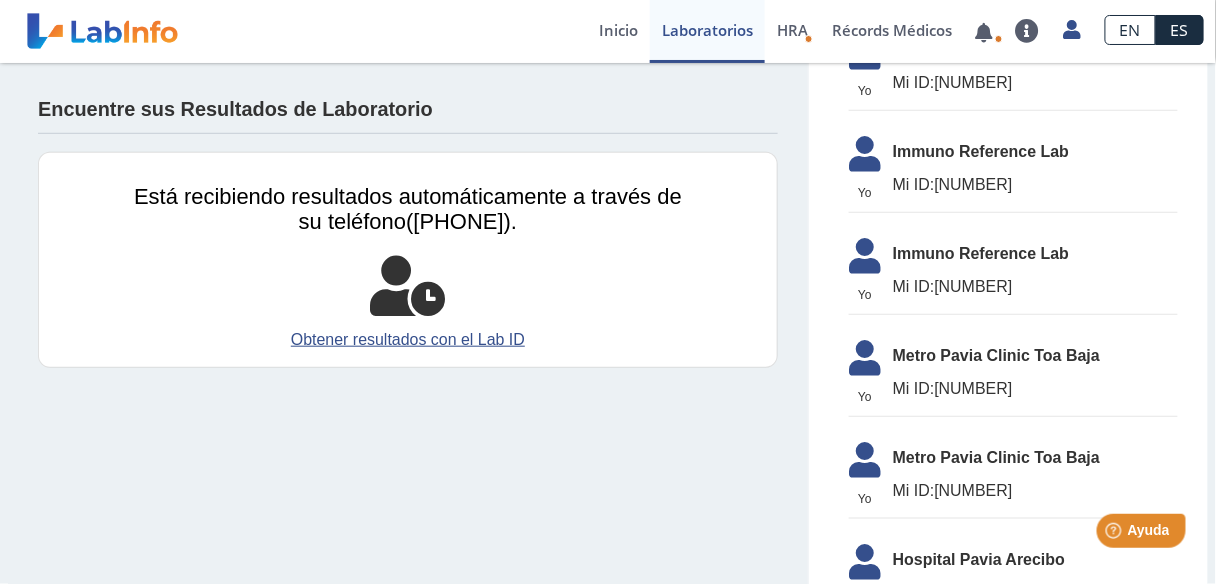 scroll, scrollTop: 240, scrollLeft: 0, axis: vertical 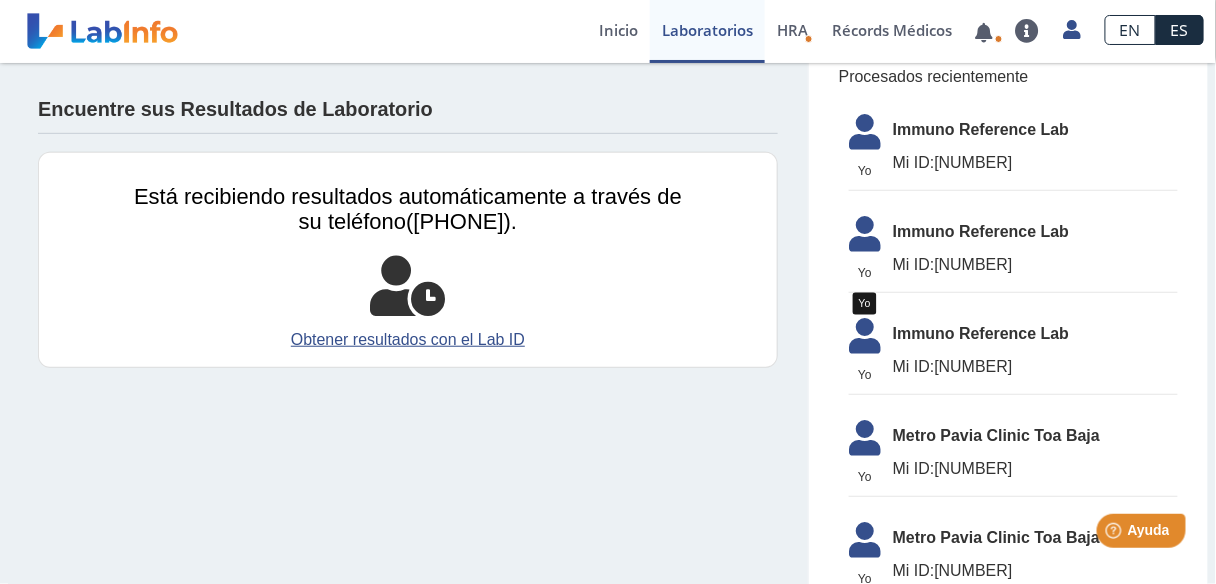 click 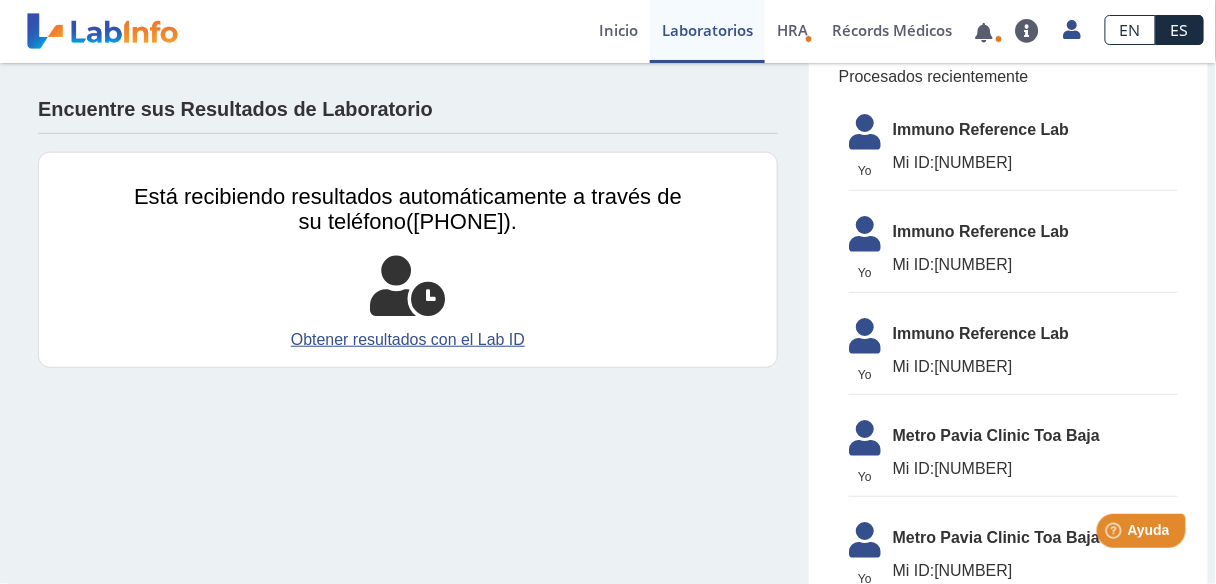 click 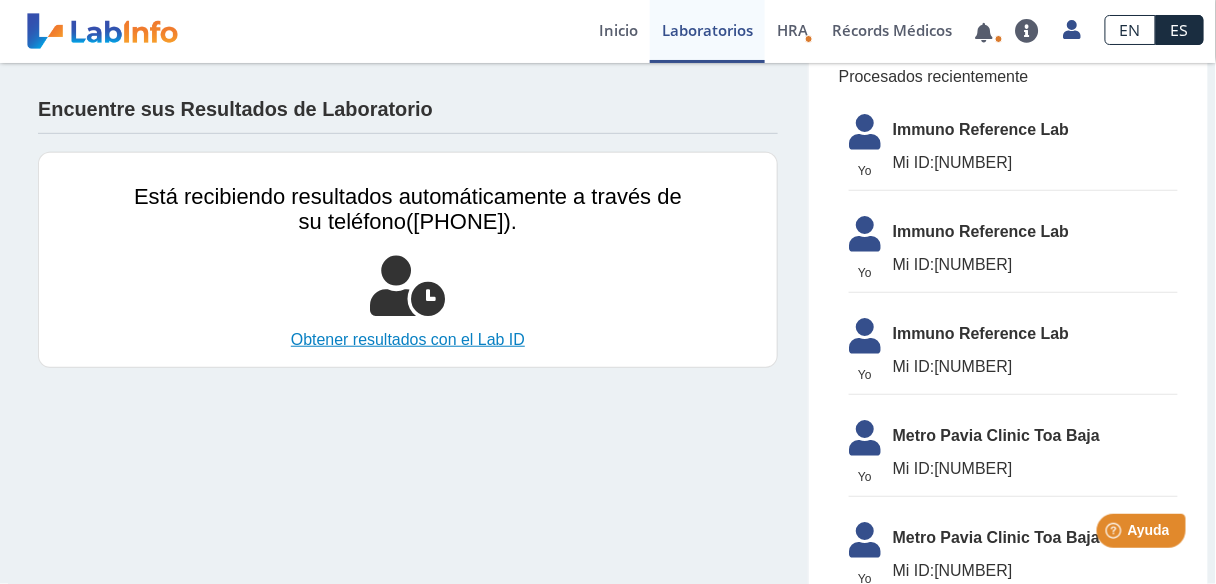 click on "Obtener resultados con el Lab ID" 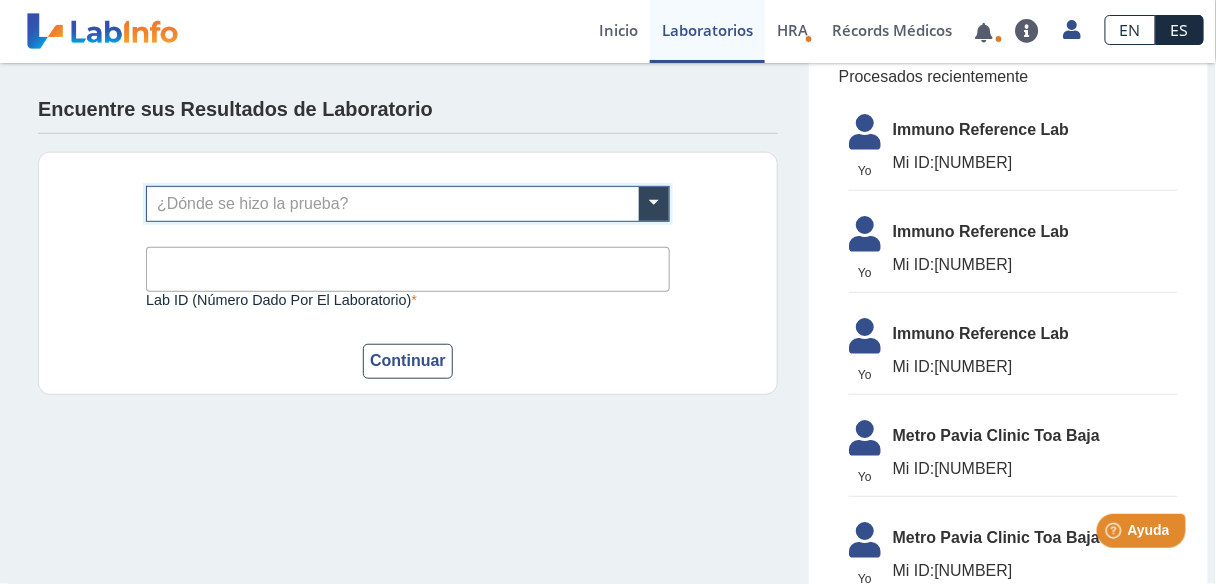 click at bounding box center [408, 204] 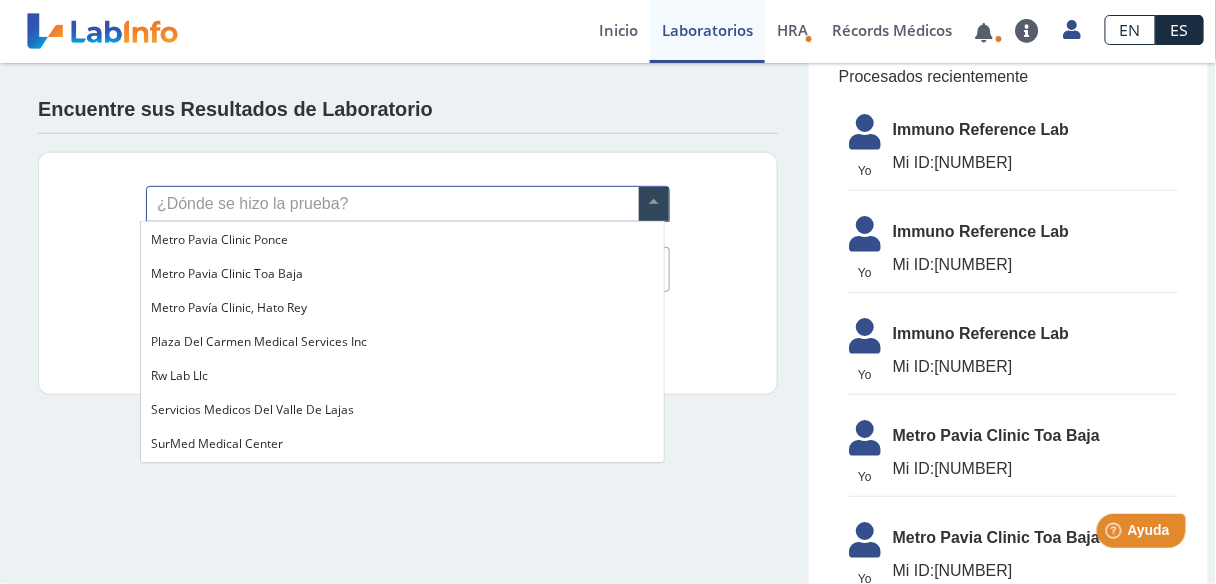 scroll, scrollTop: 1630, scrollLeft: 0, axis: vertical 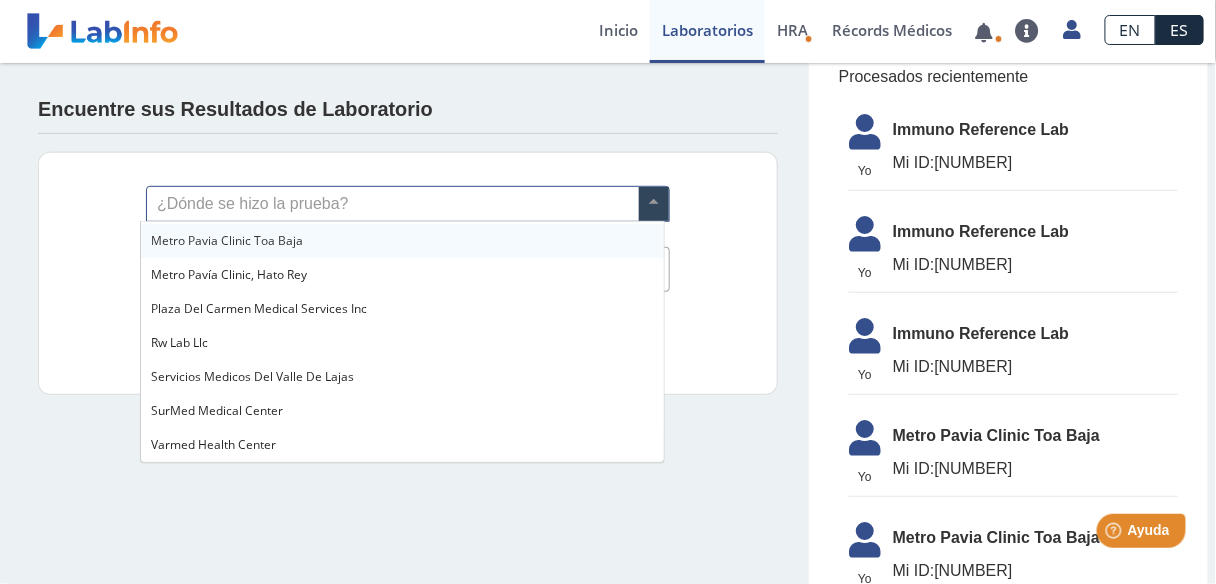 click on "Metro Pavia Clinic Toa Baja" at bounding box center (227, 240) 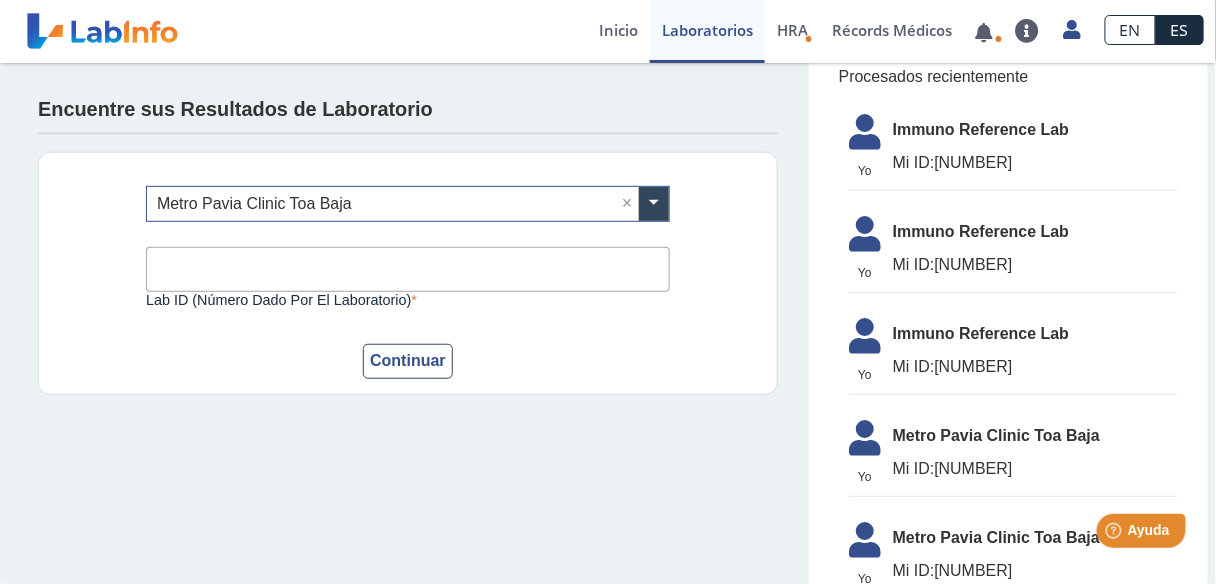 click on "Lab ID (número dado por el laboratorio)" at bounding box center [408, 269] 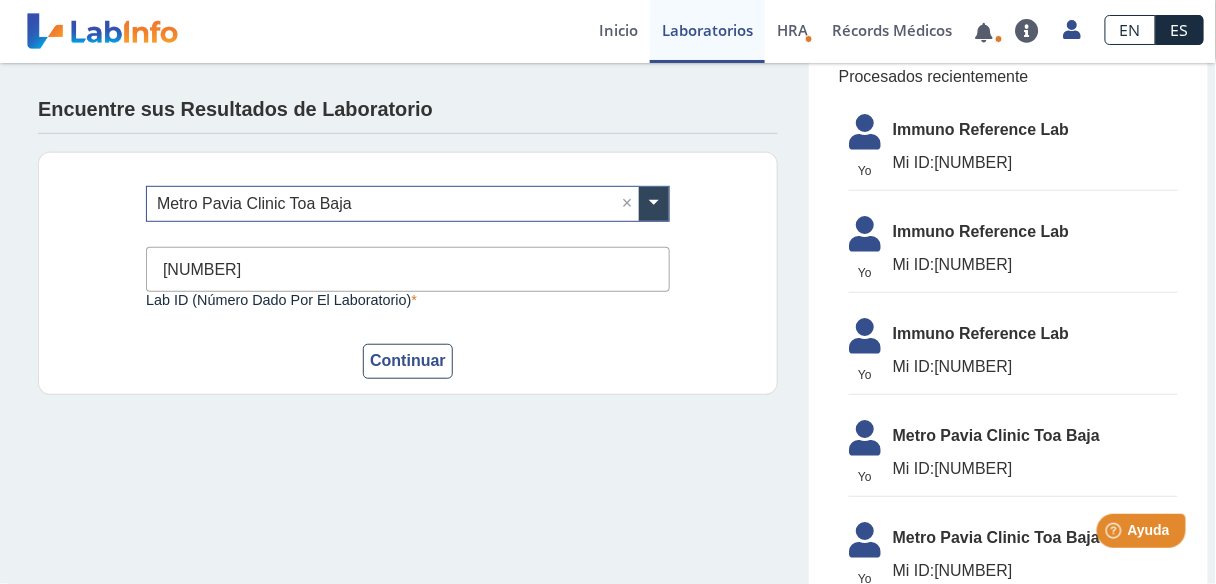 type on "[NUMBER]" 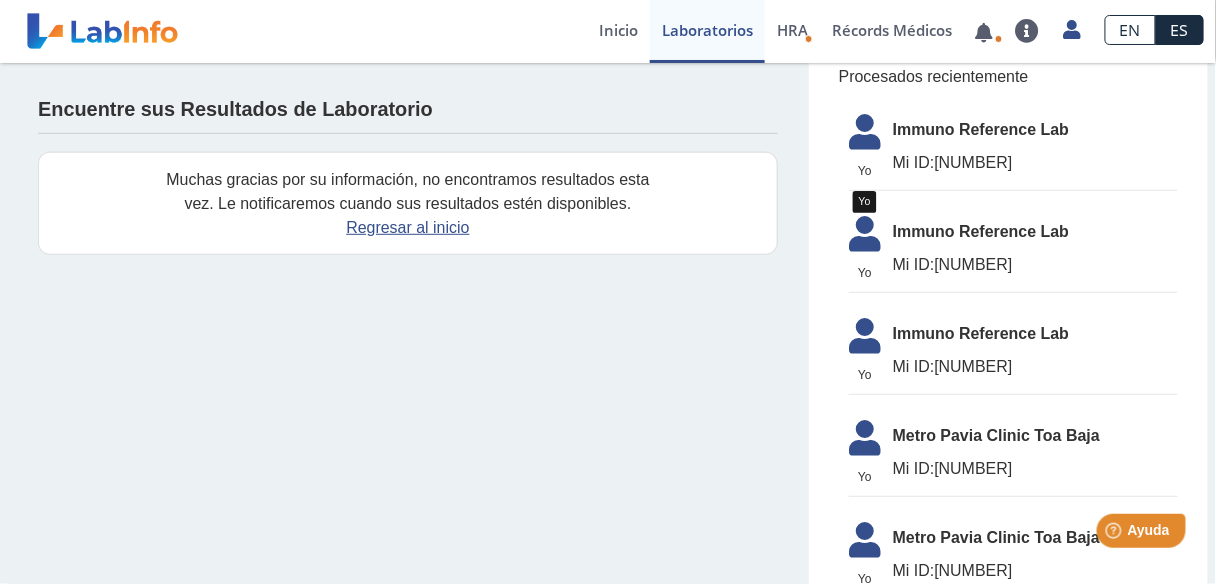 click 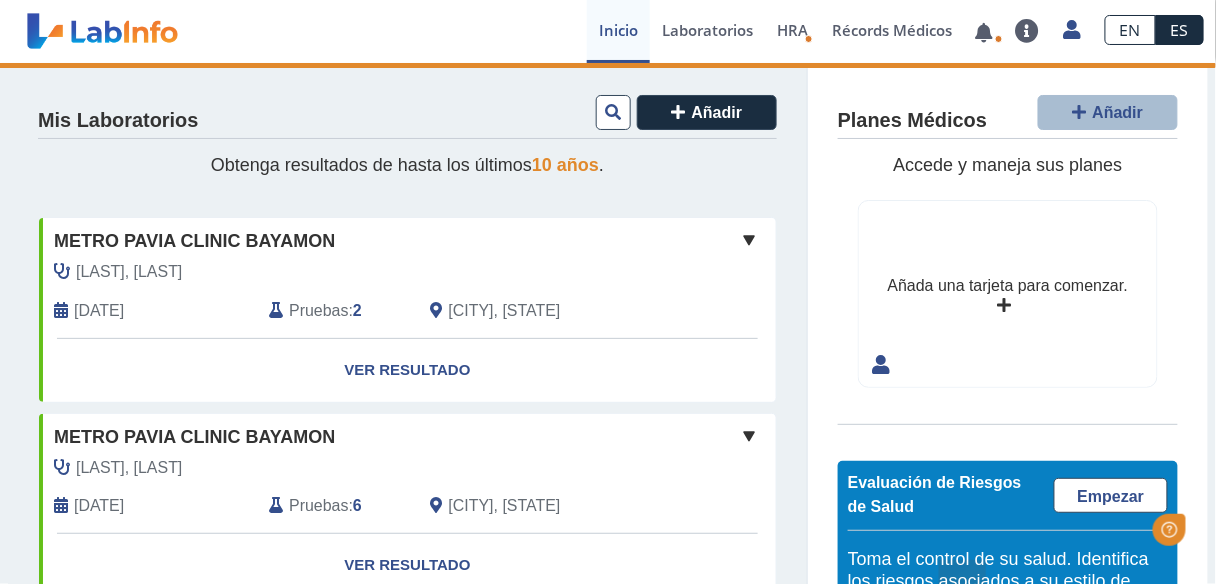 scroll, scrollTop: 0, scrollLeft: 0, axis: both 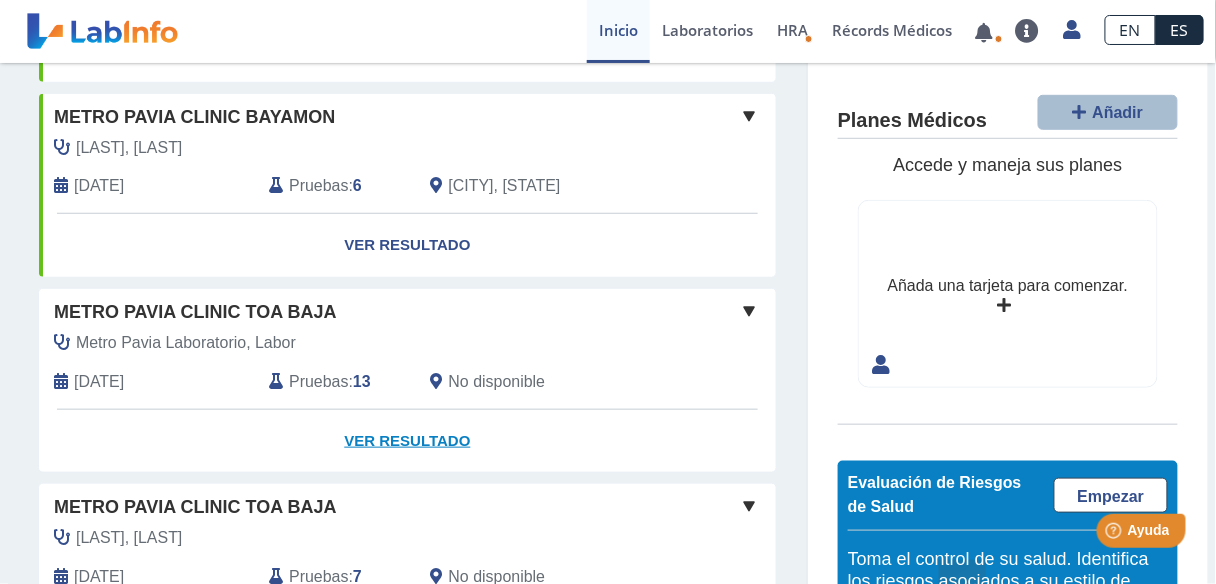 click on "Ver Resultado" 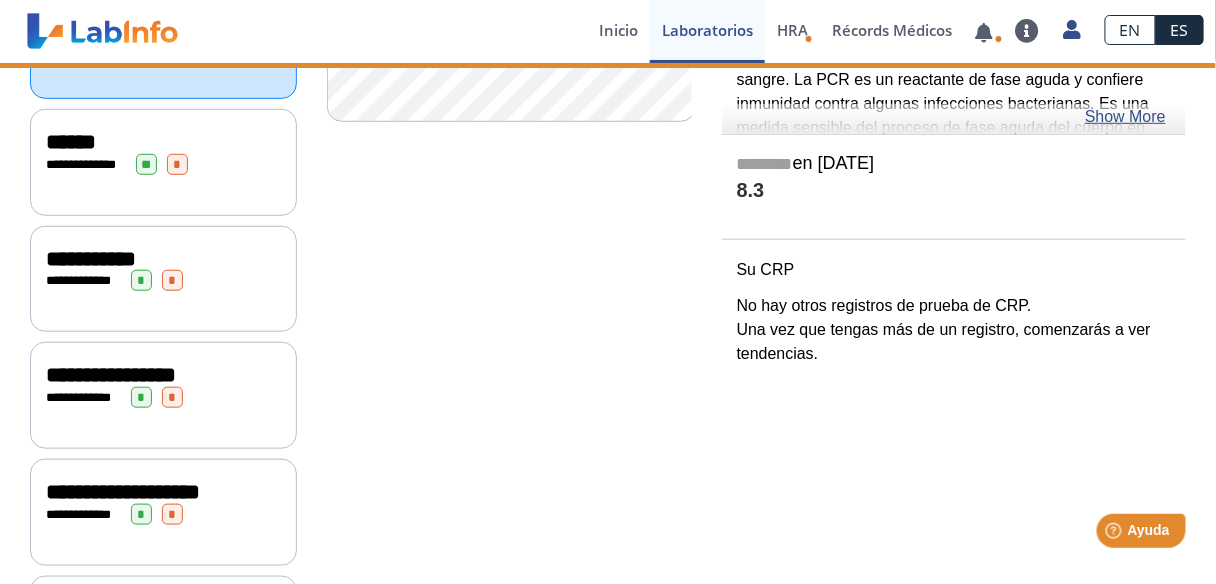 scroll, scrollTop: 0, scrollLeft: 0, axis: both 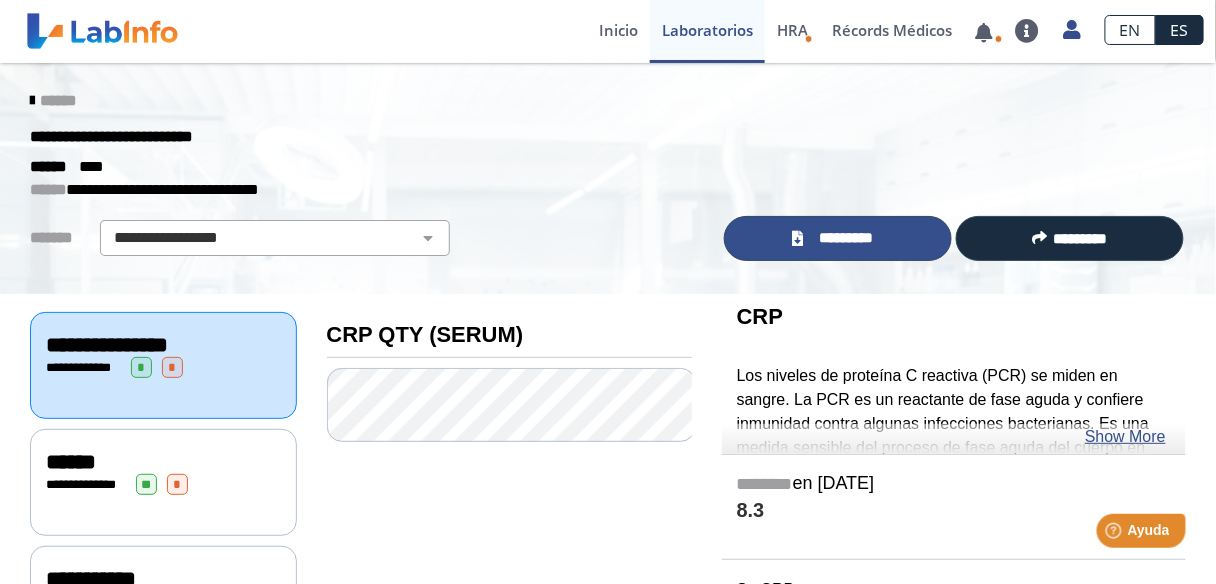 click on "*********" 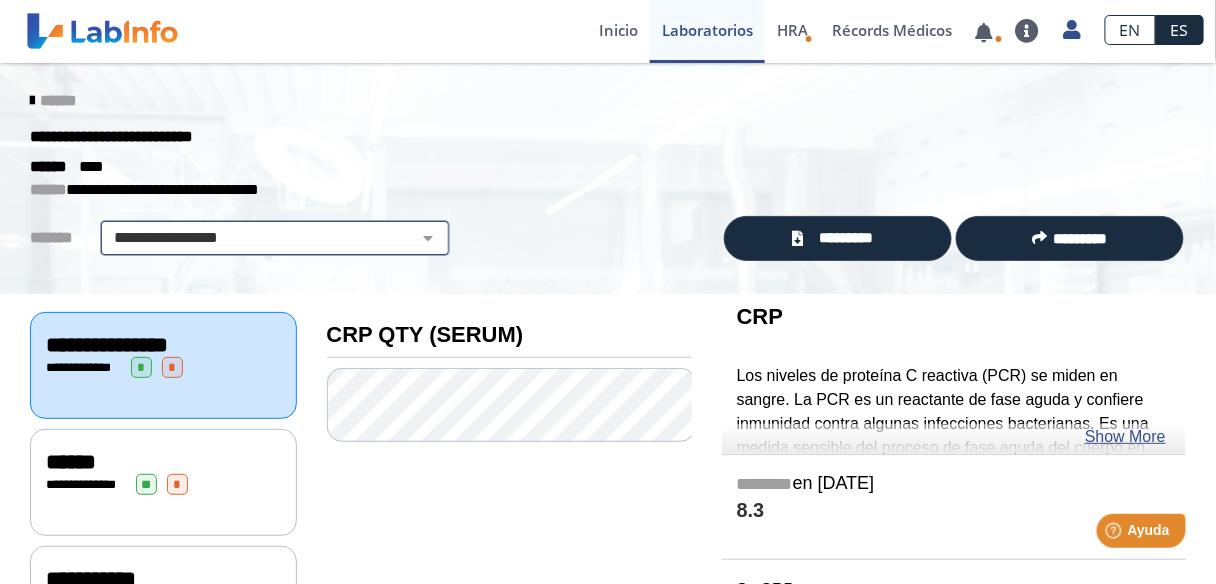 click on "[REDACTED]" 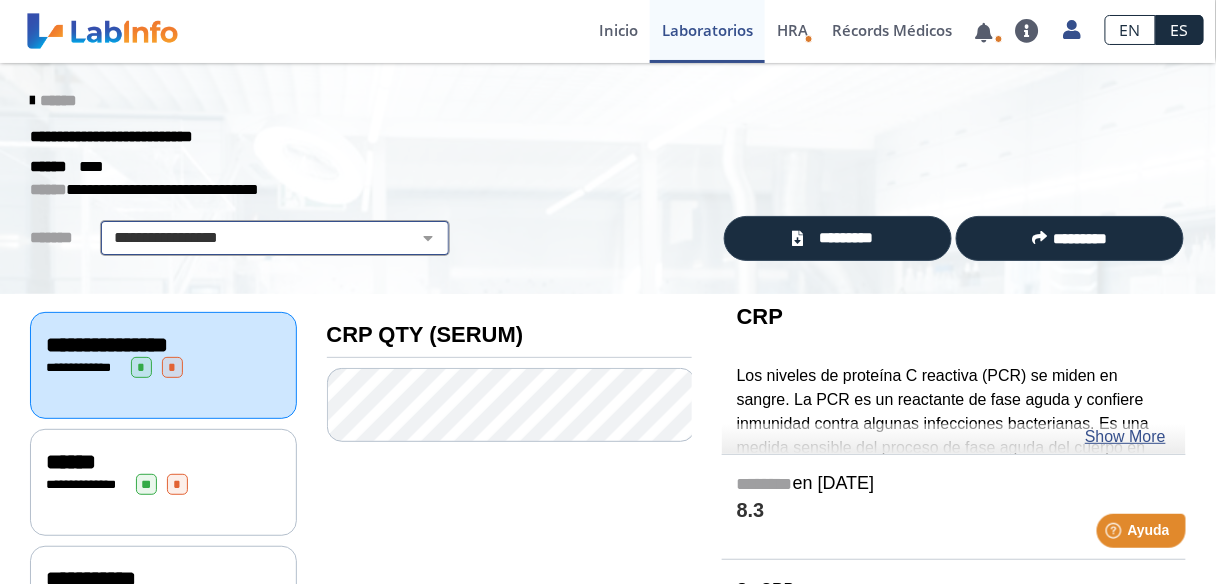 click on "[REDACTED]" 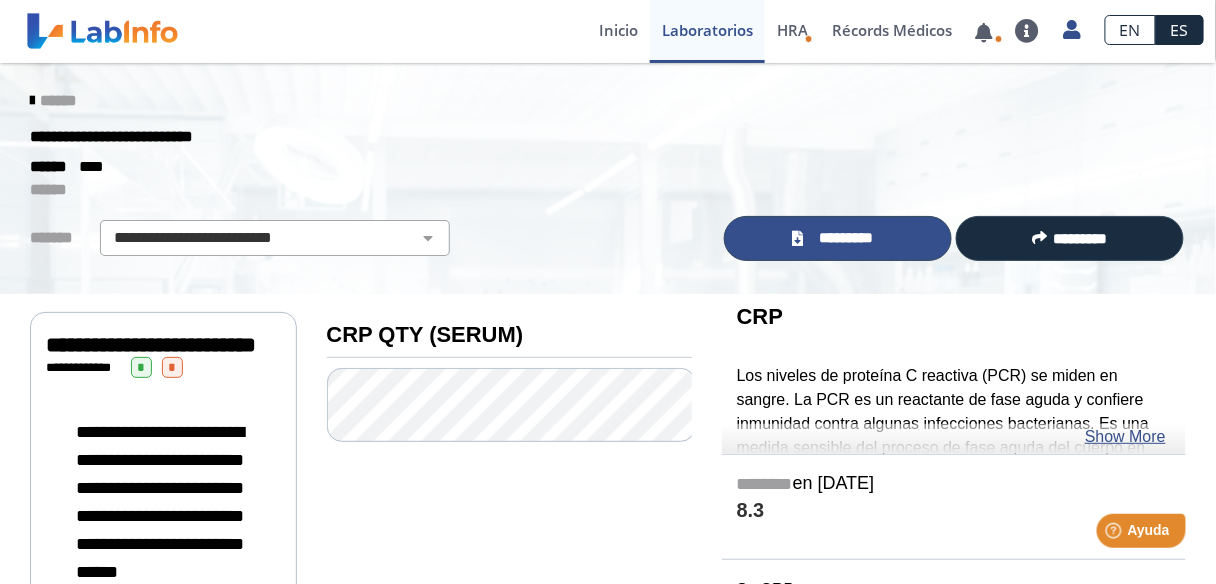 click on "*********" 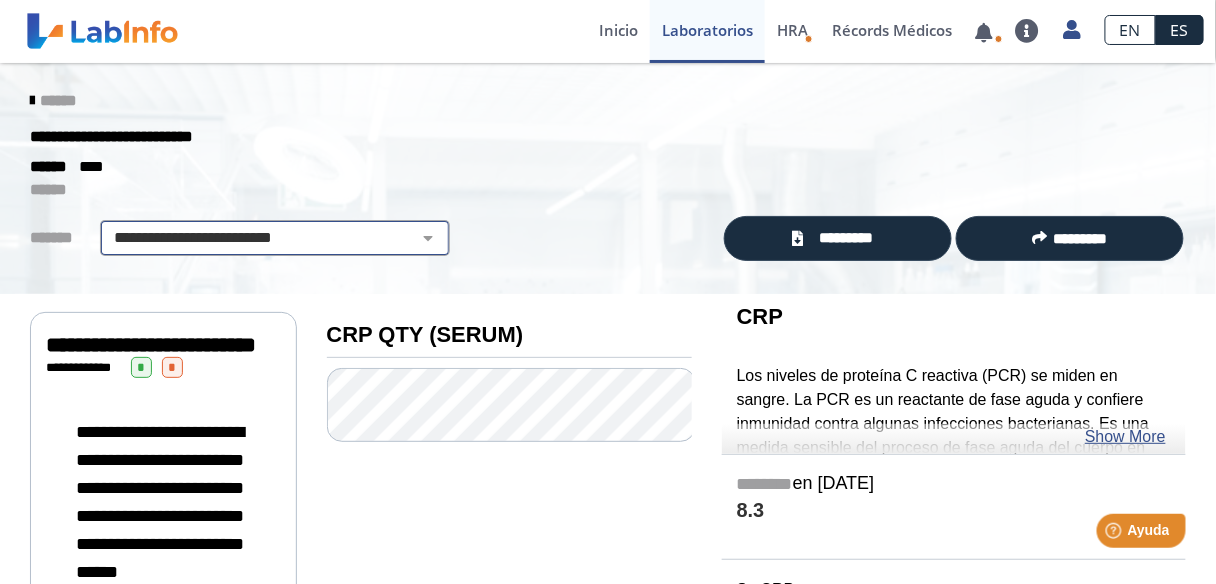 click on "[REDACTED]" 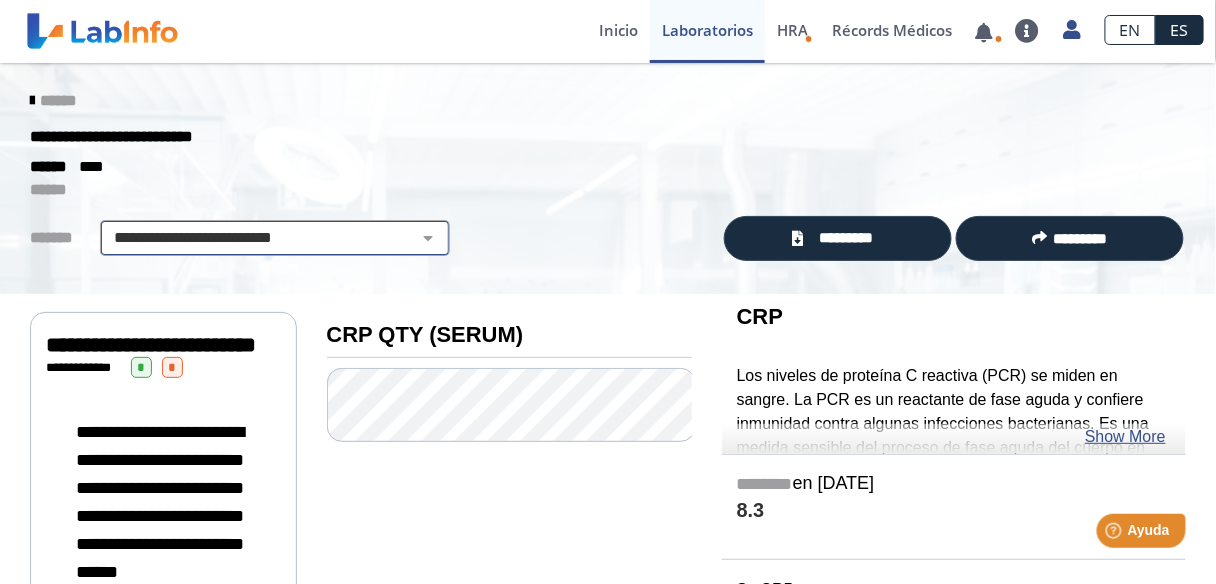 click on "[REDACTED]" 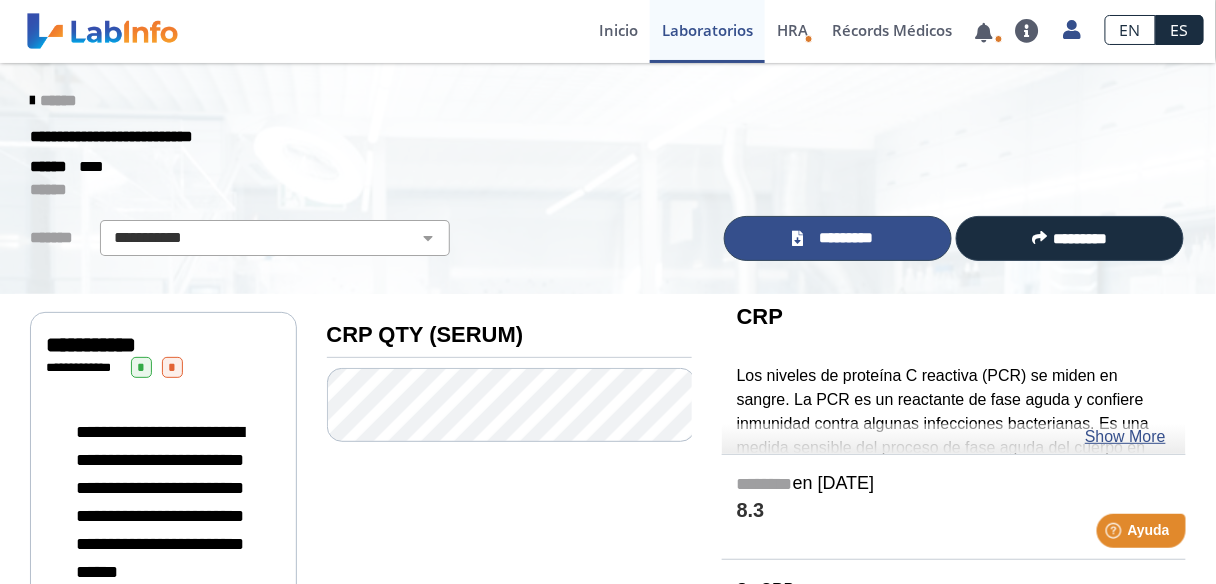 click on "*********" 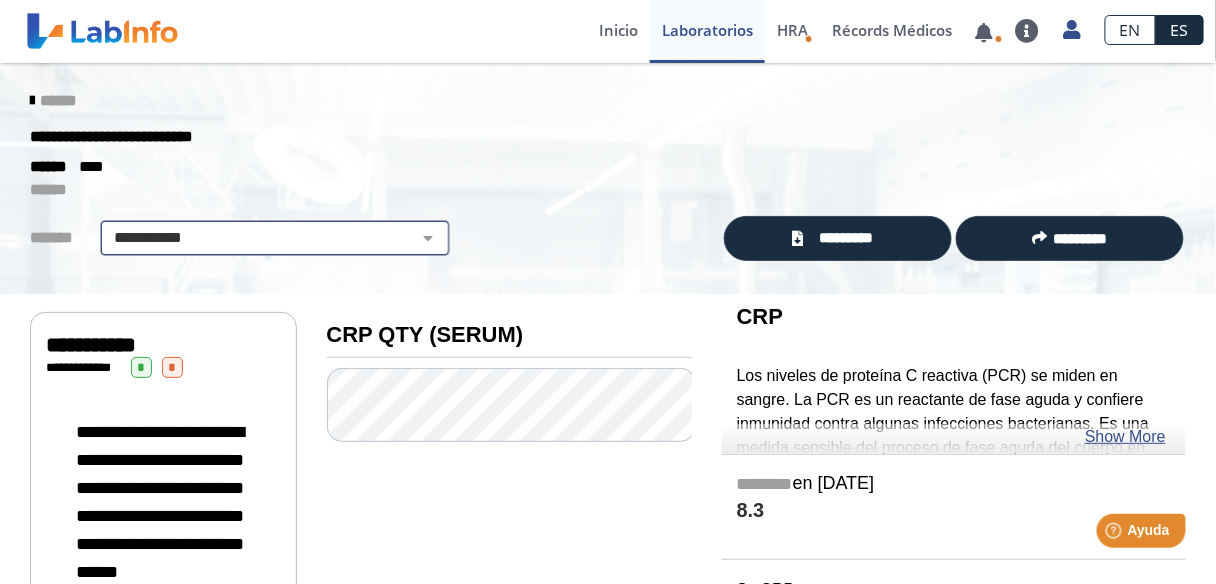 click on "[REDACTED]" 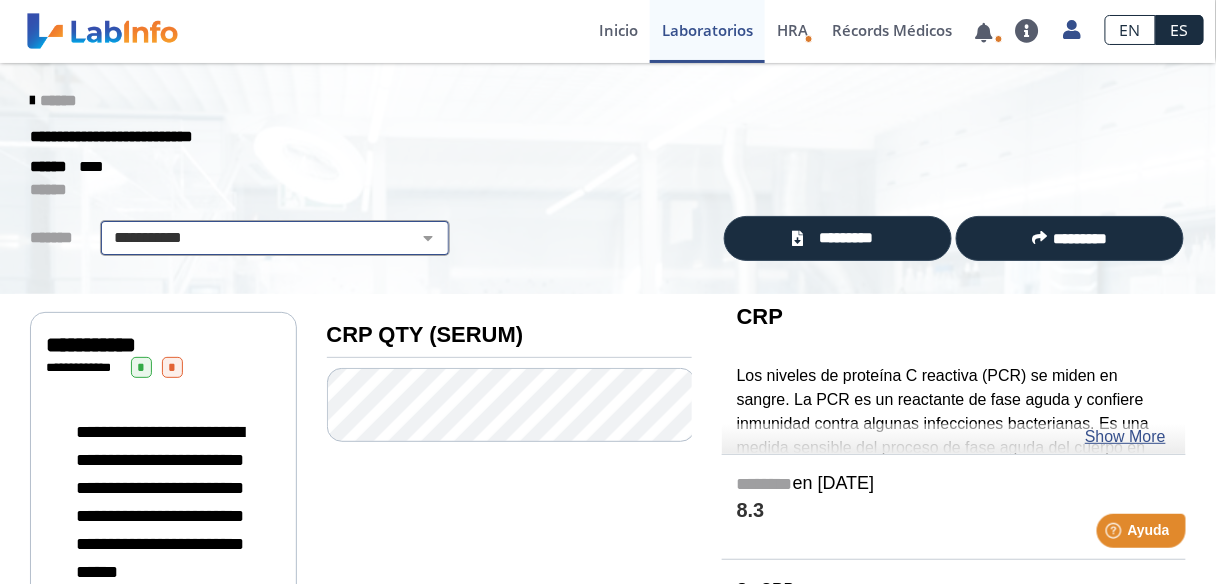 click on "[REDACTED]" 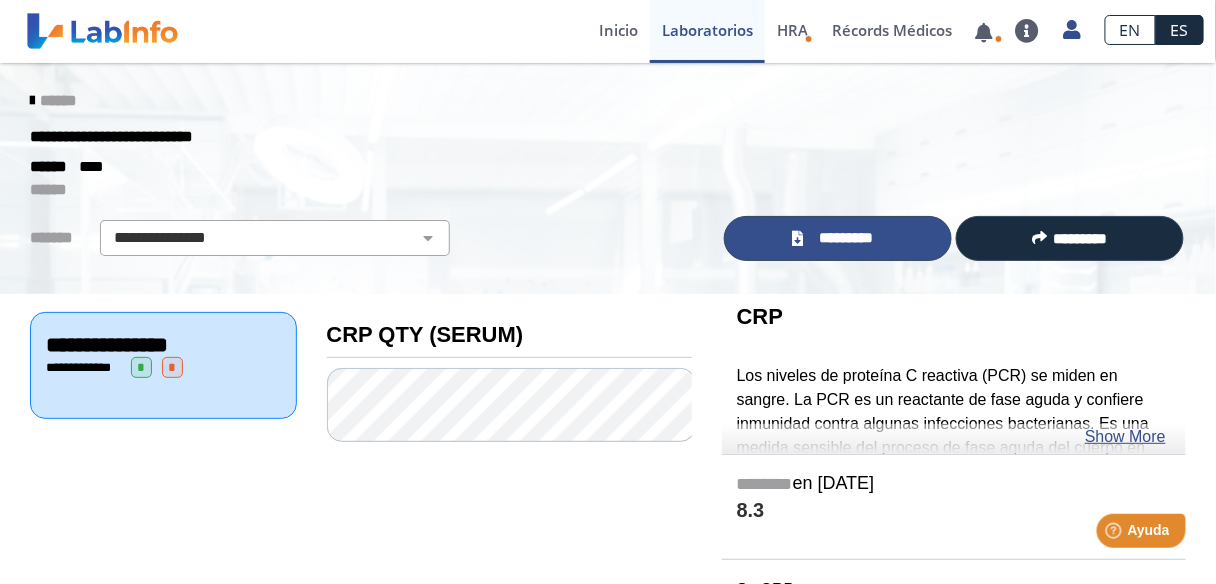 click on "*********" 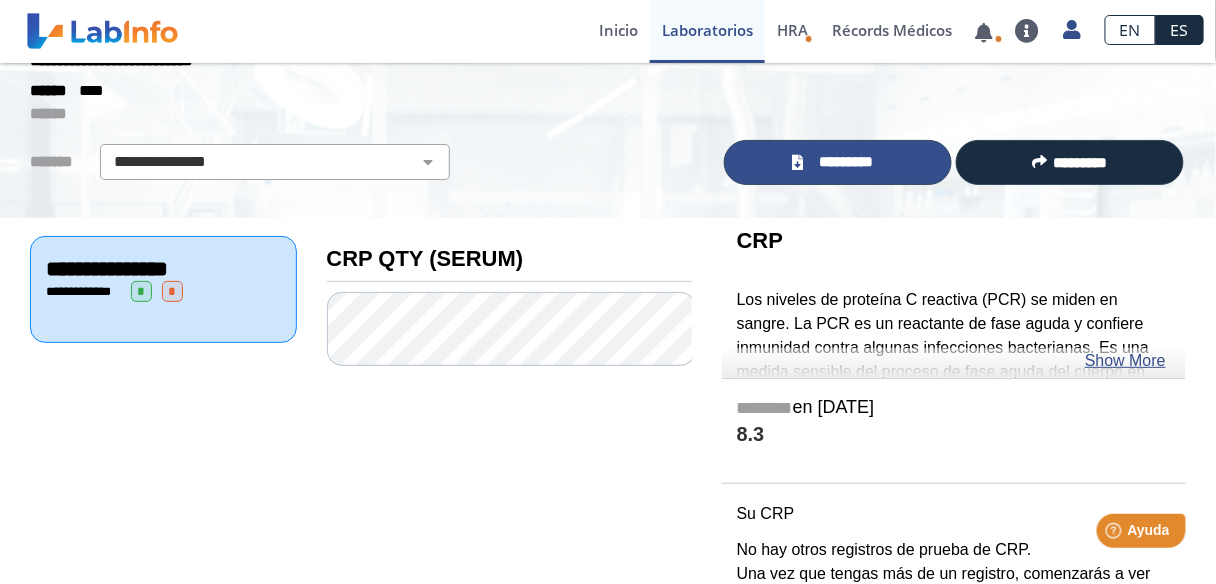 scroll, scrollTop: 0, scrollLeft: 0, axis: both 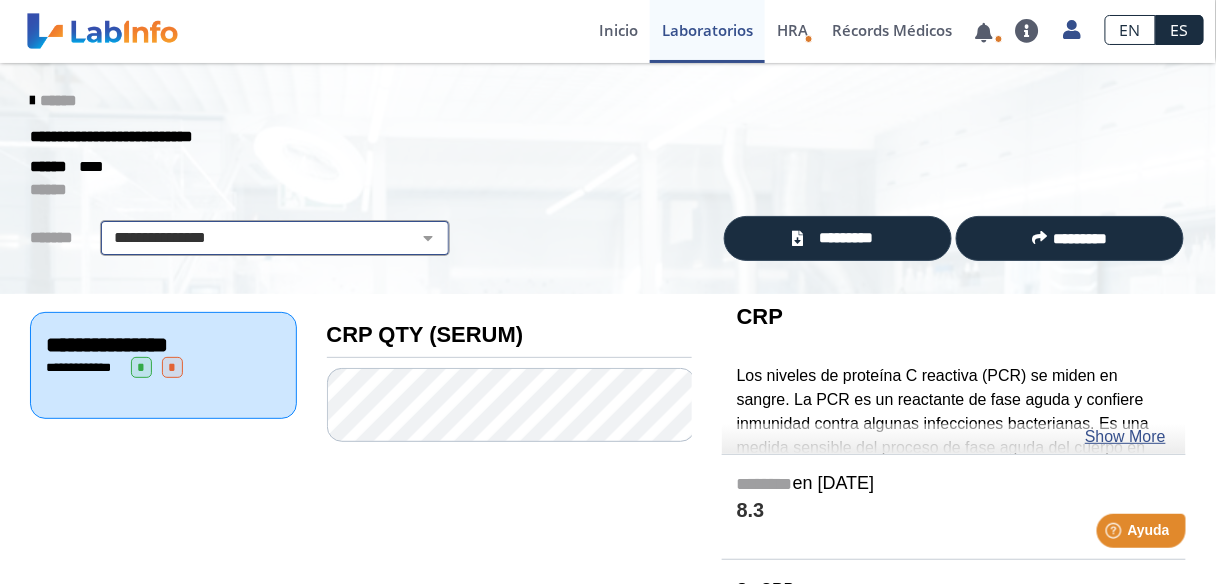 click on "[REDACTED]" 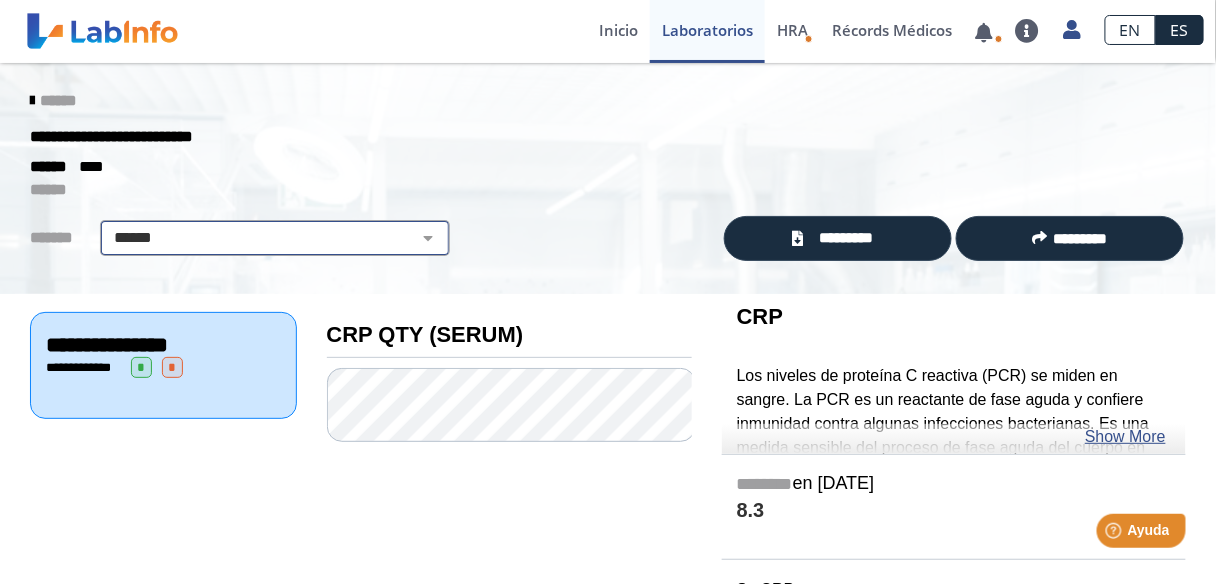 click on "[REDACTED]" 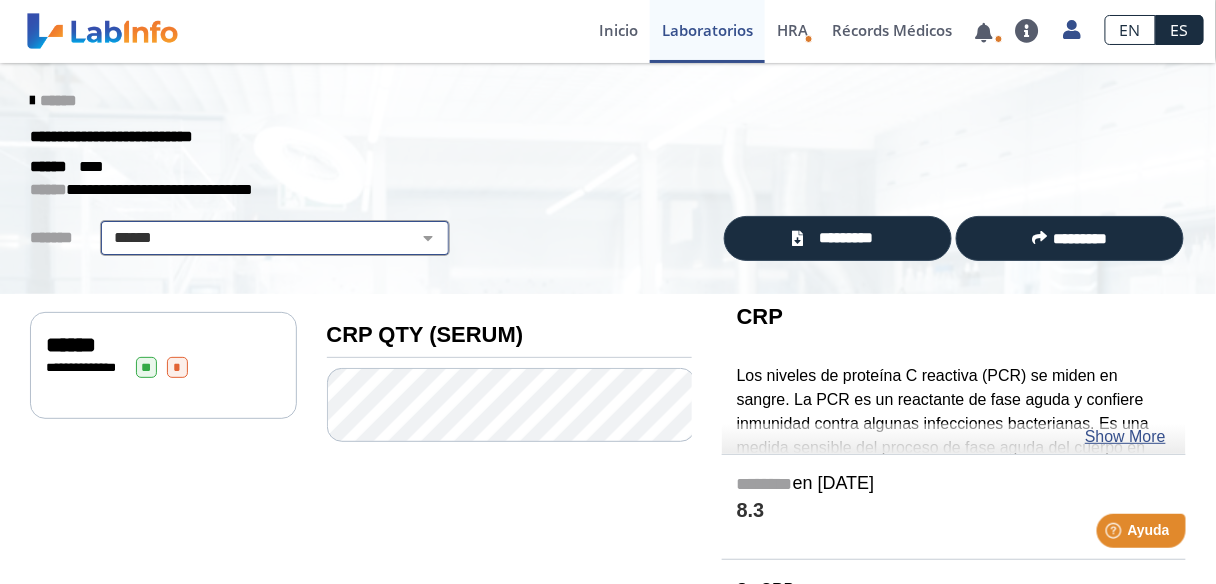 click on "[REDACTED]" 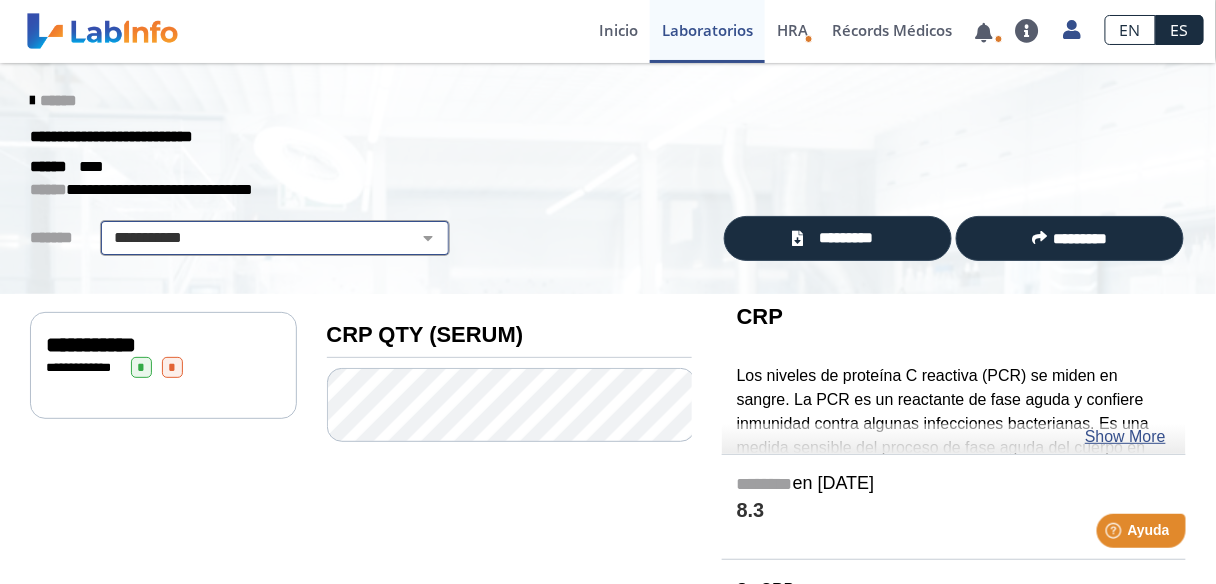 click on "[REDACTED]" 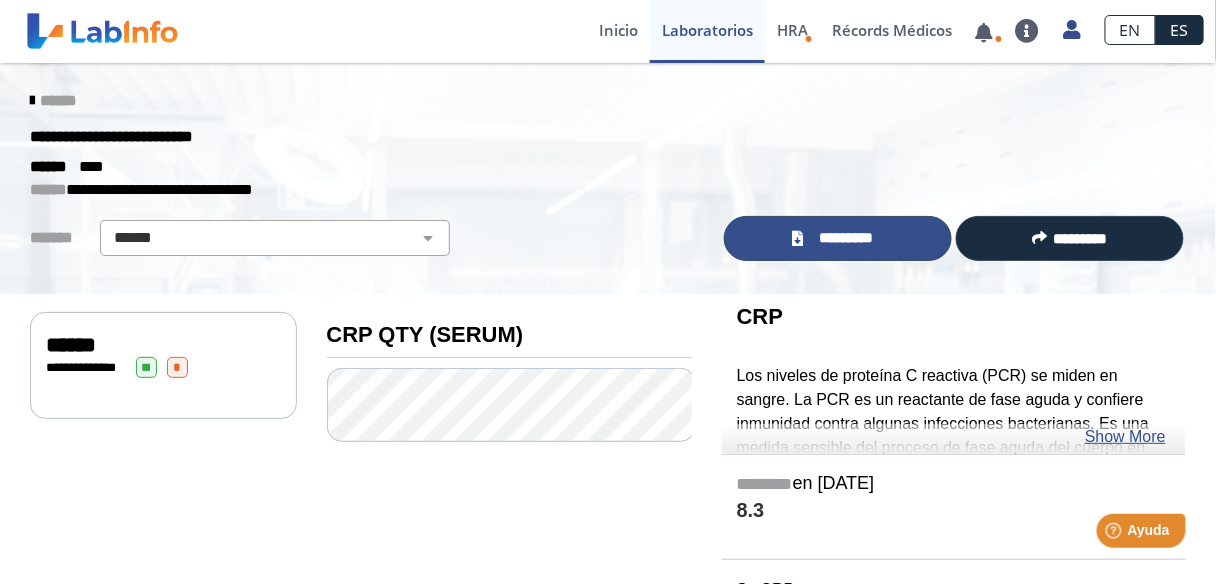 click on "*********" 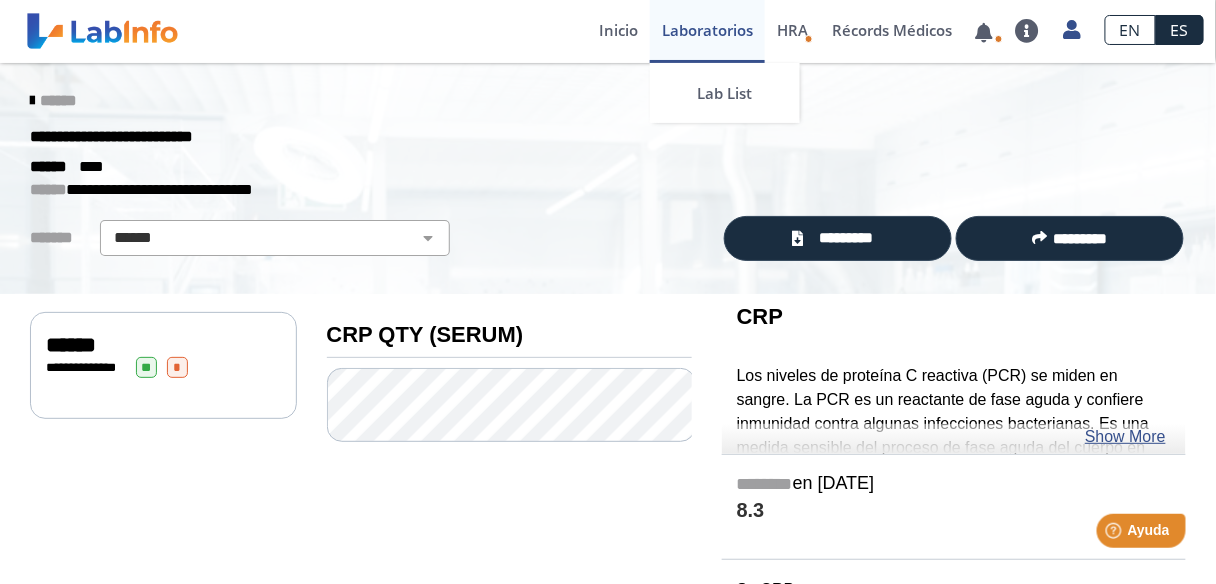 click on "Laboratorios" at bounding box center [707, 31] 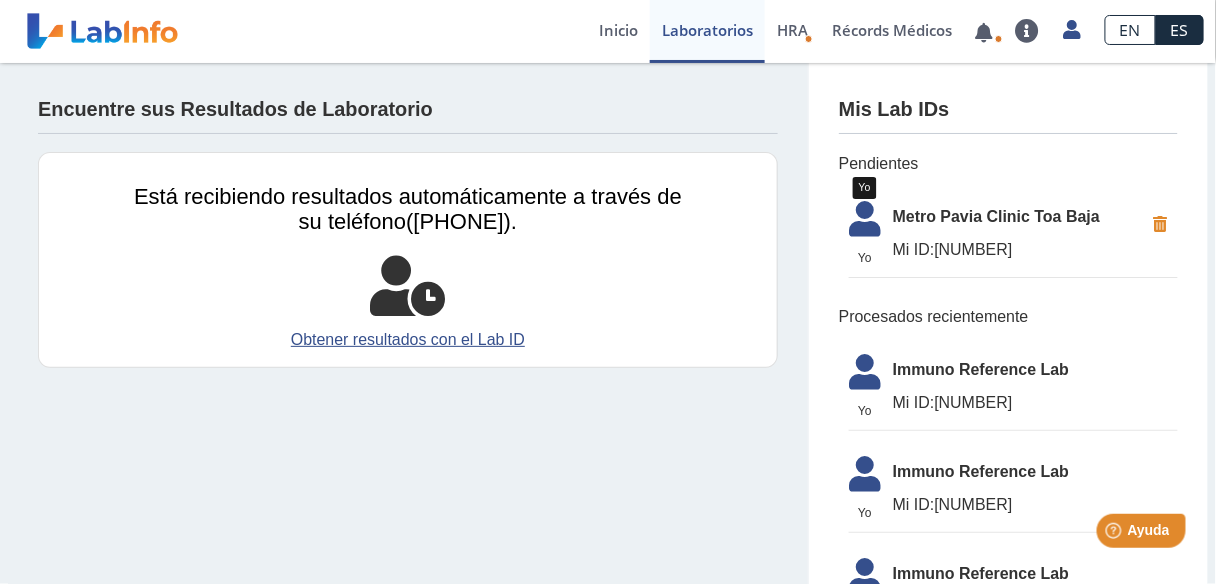 click 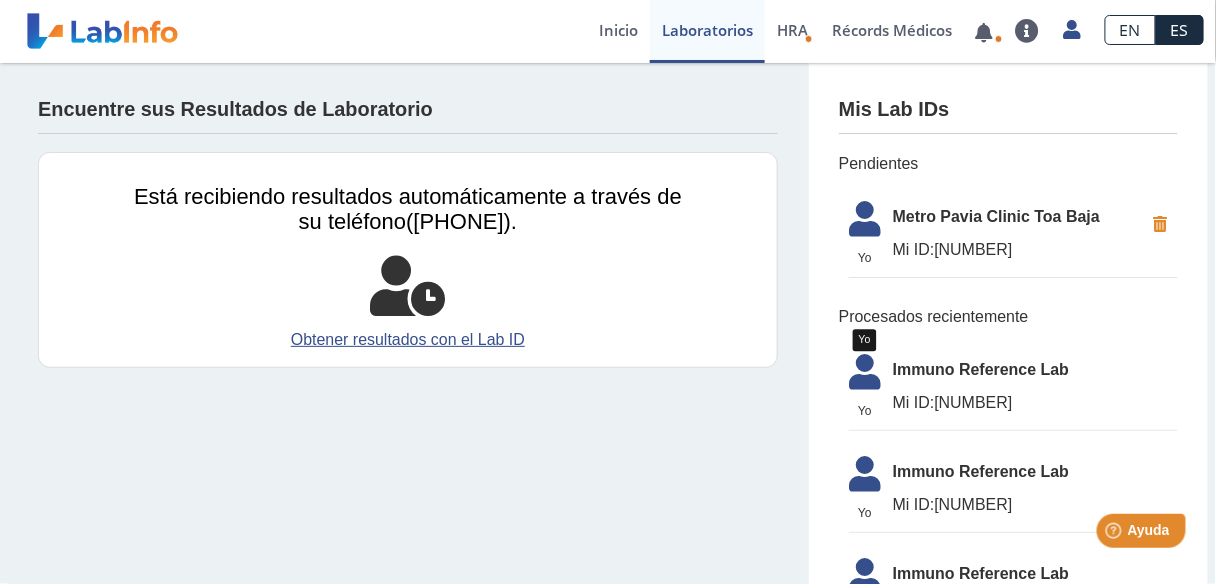 click 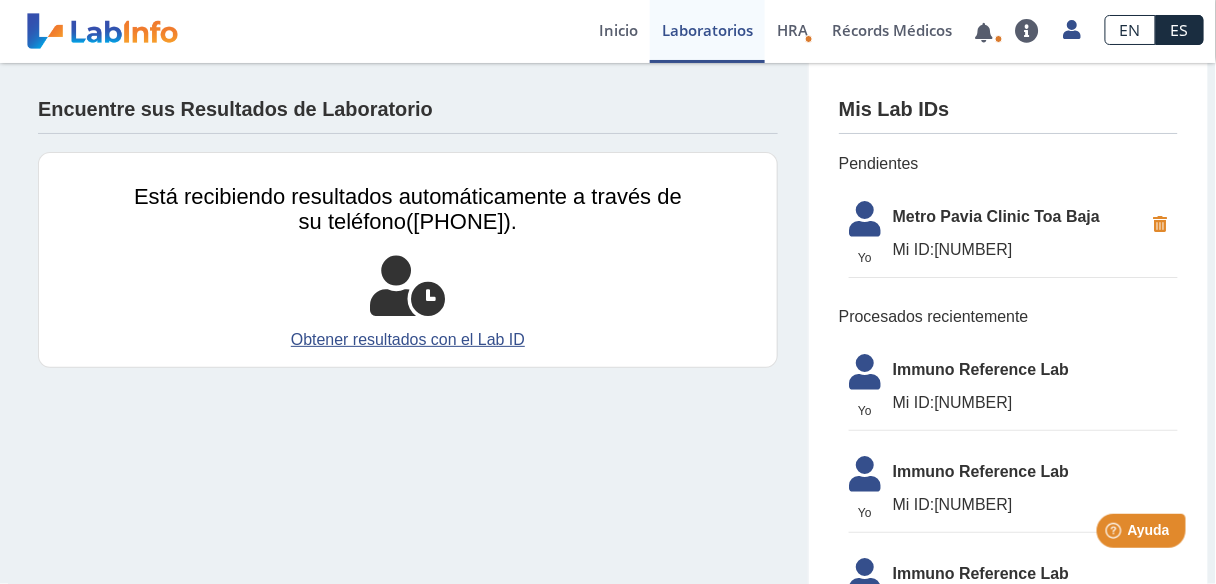 click on "Immuno Reference Lab" 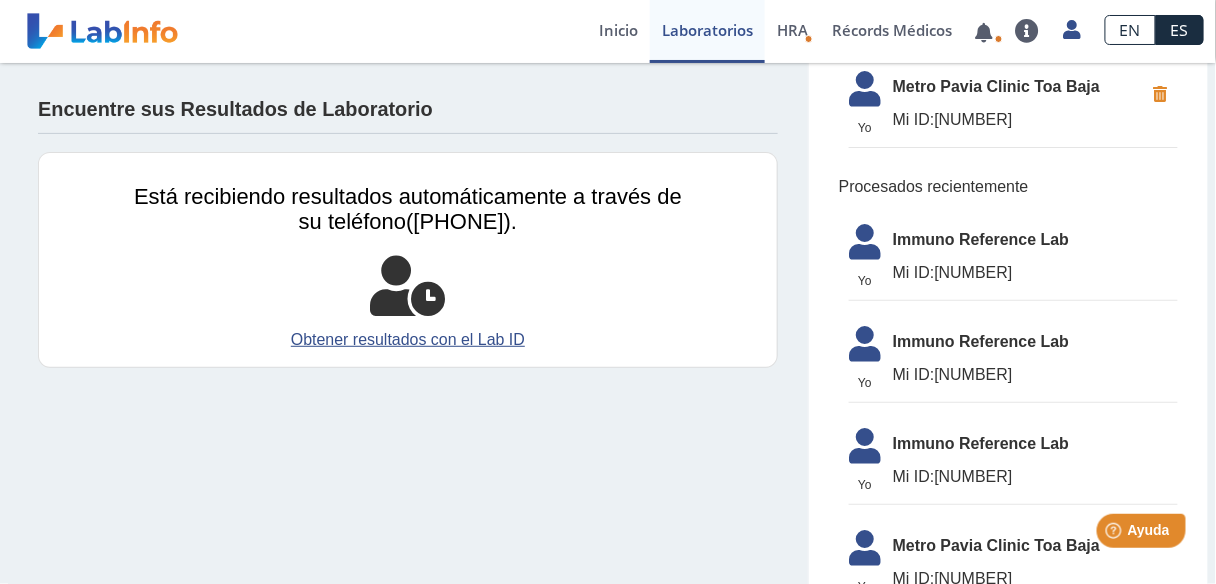 scroll, scrollTop: 160, scrollLeft: 0, axis: vertical 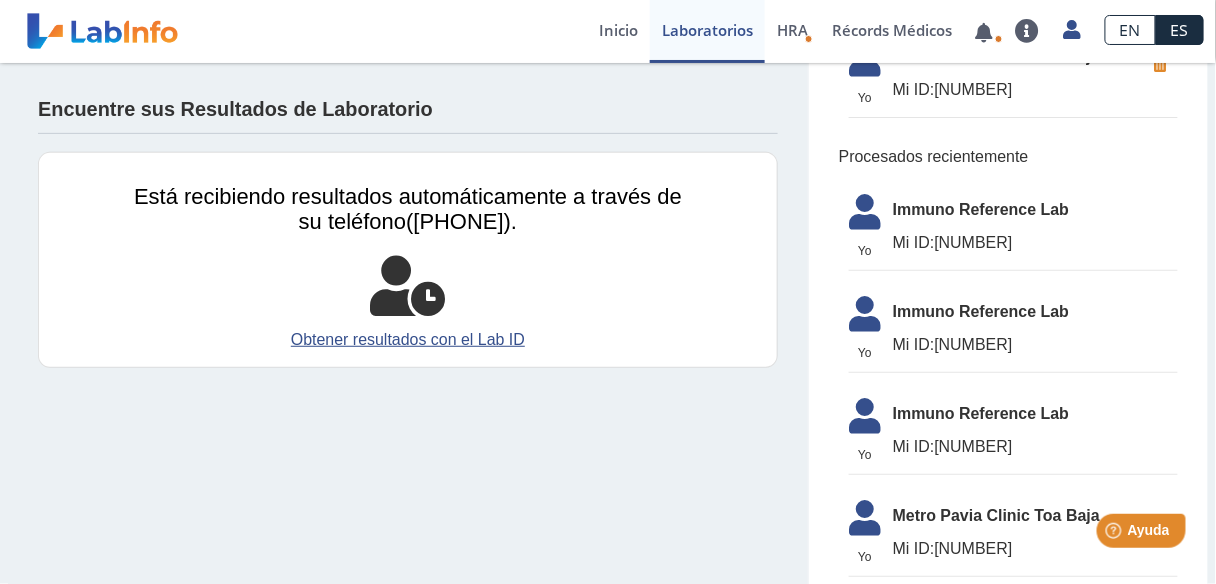 click on "Mi ID:" 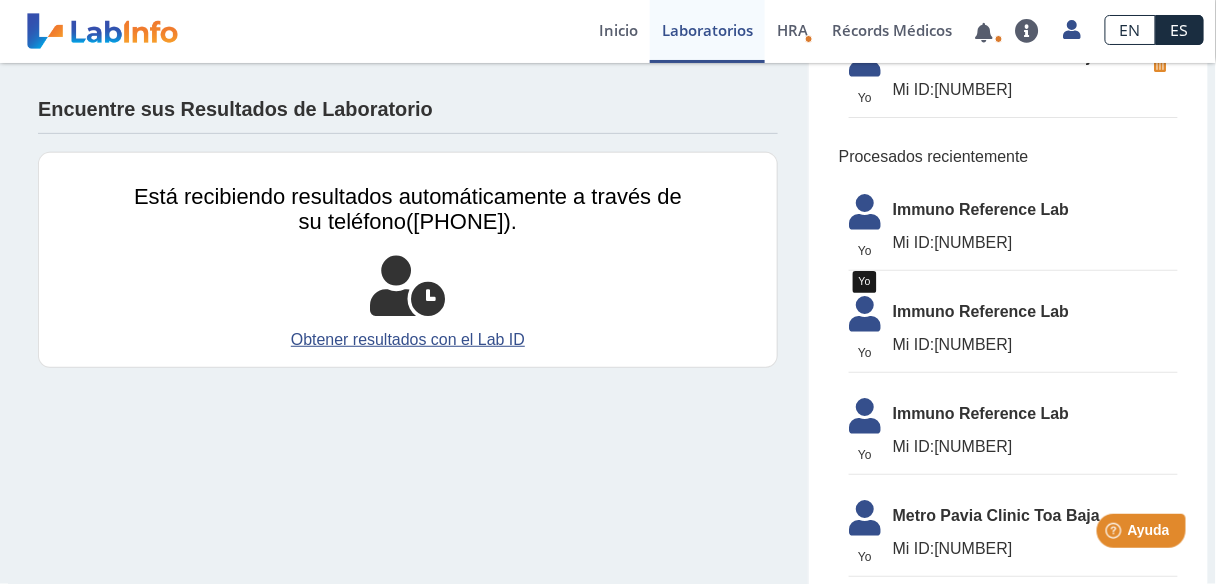 click 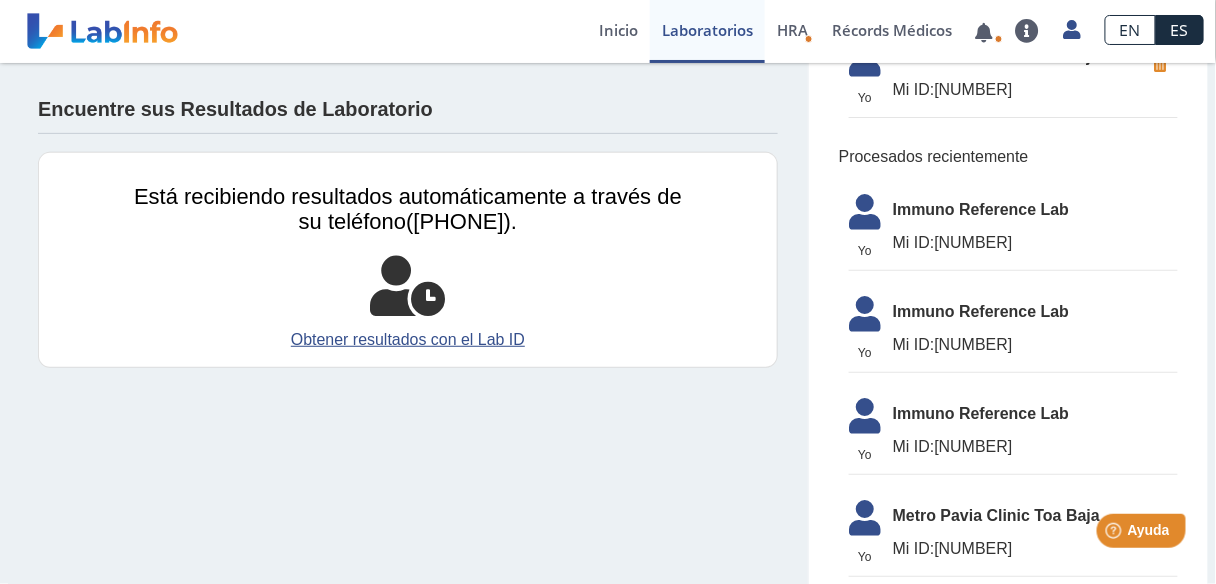 click 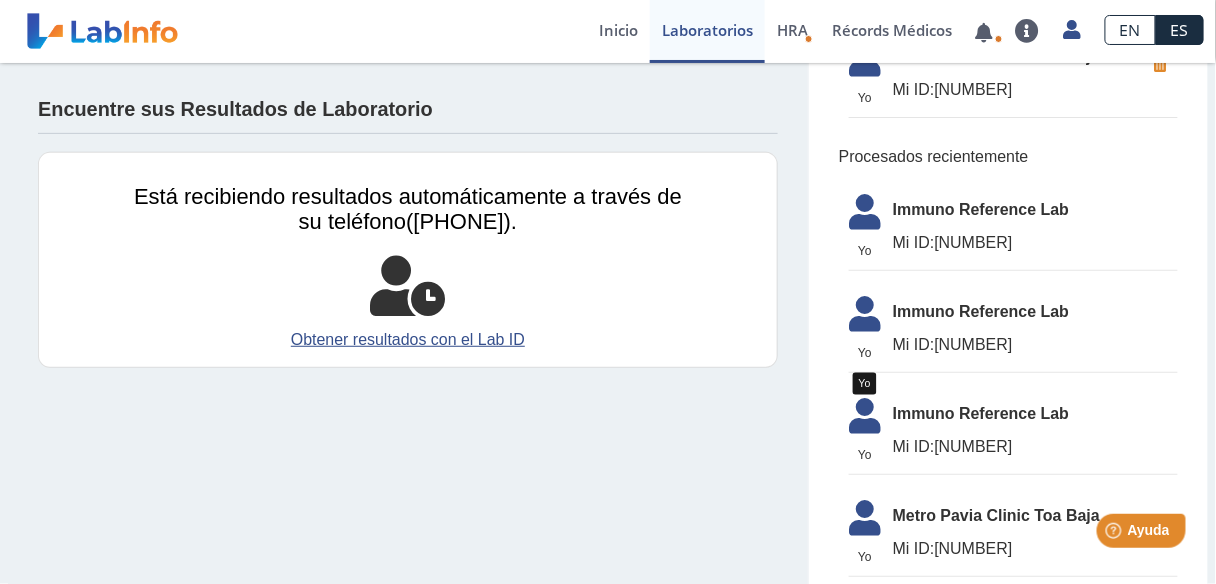 click 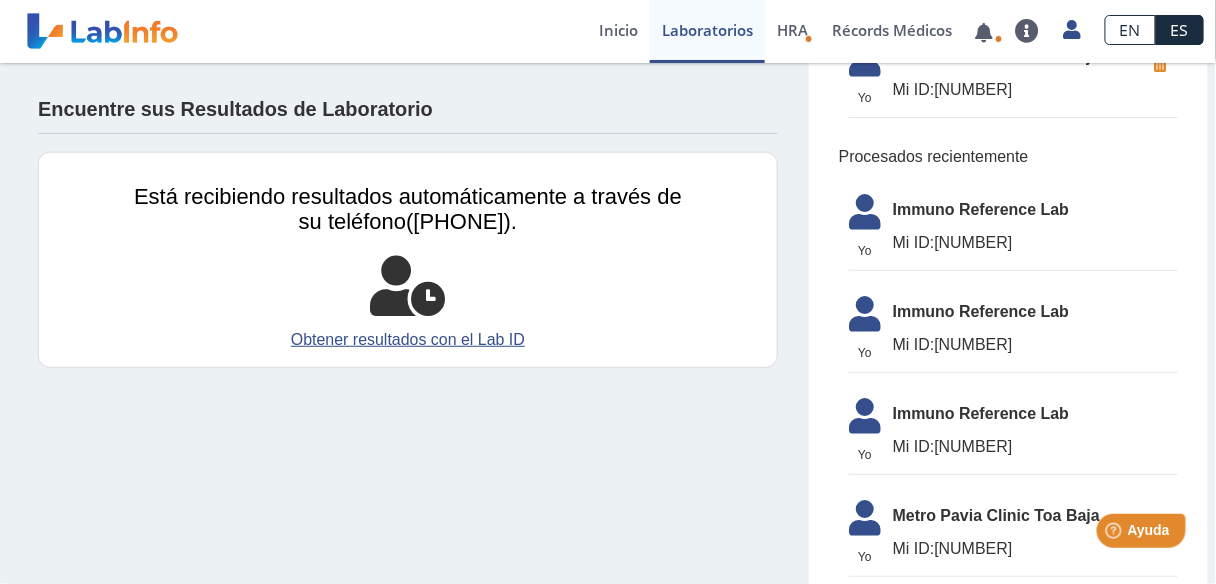 click 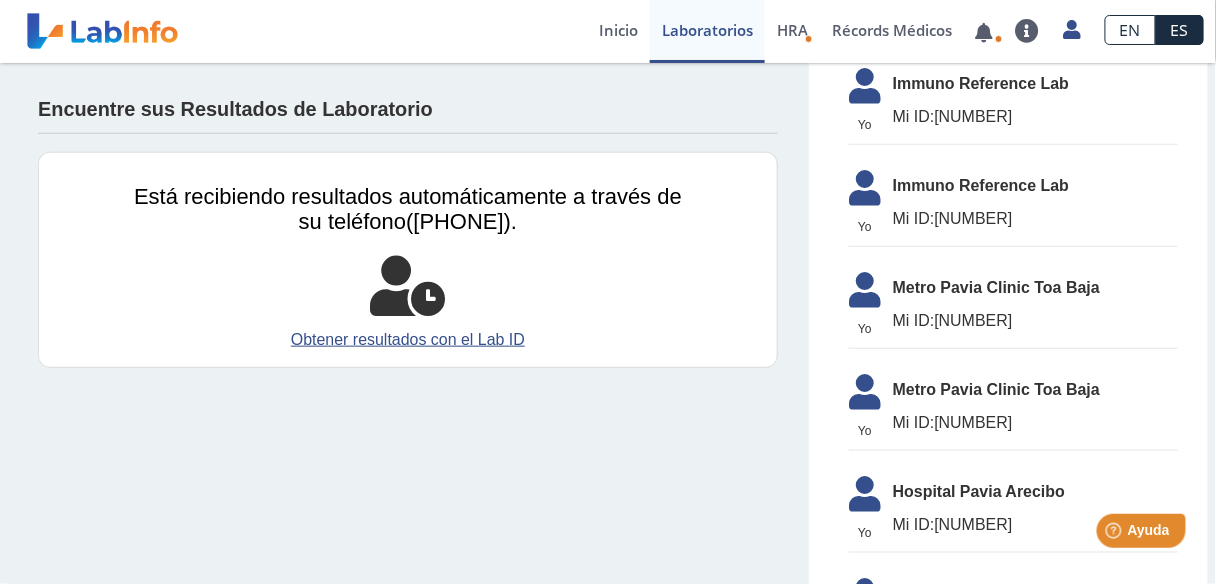 scroll, scrollTop: 400, scrollLeft: 0, axis: vertical 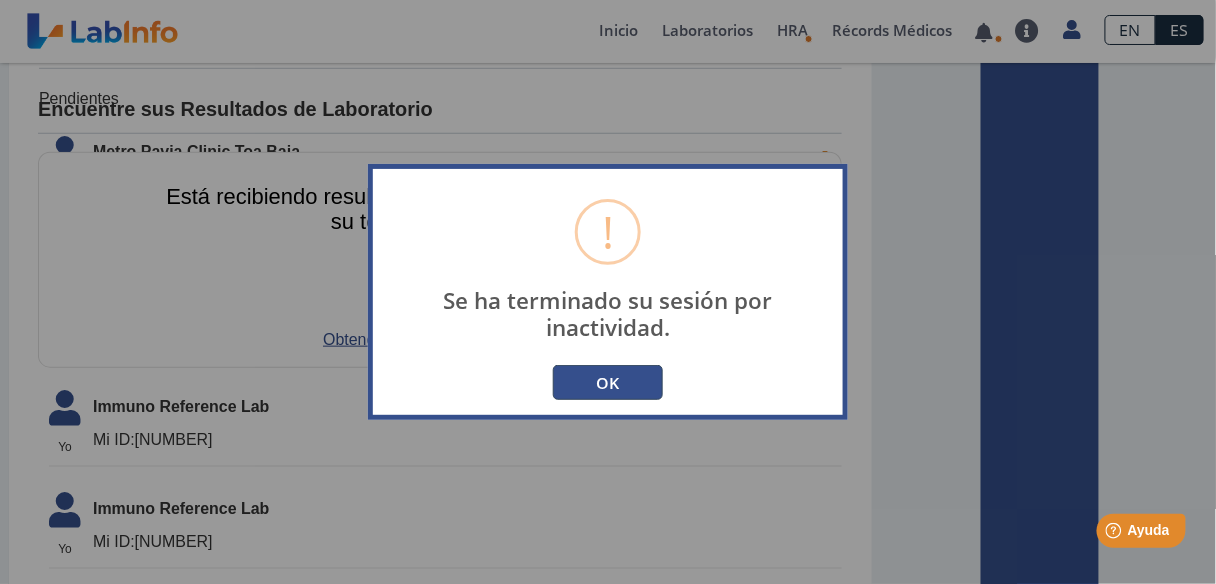 type on "[EMAIL]" 